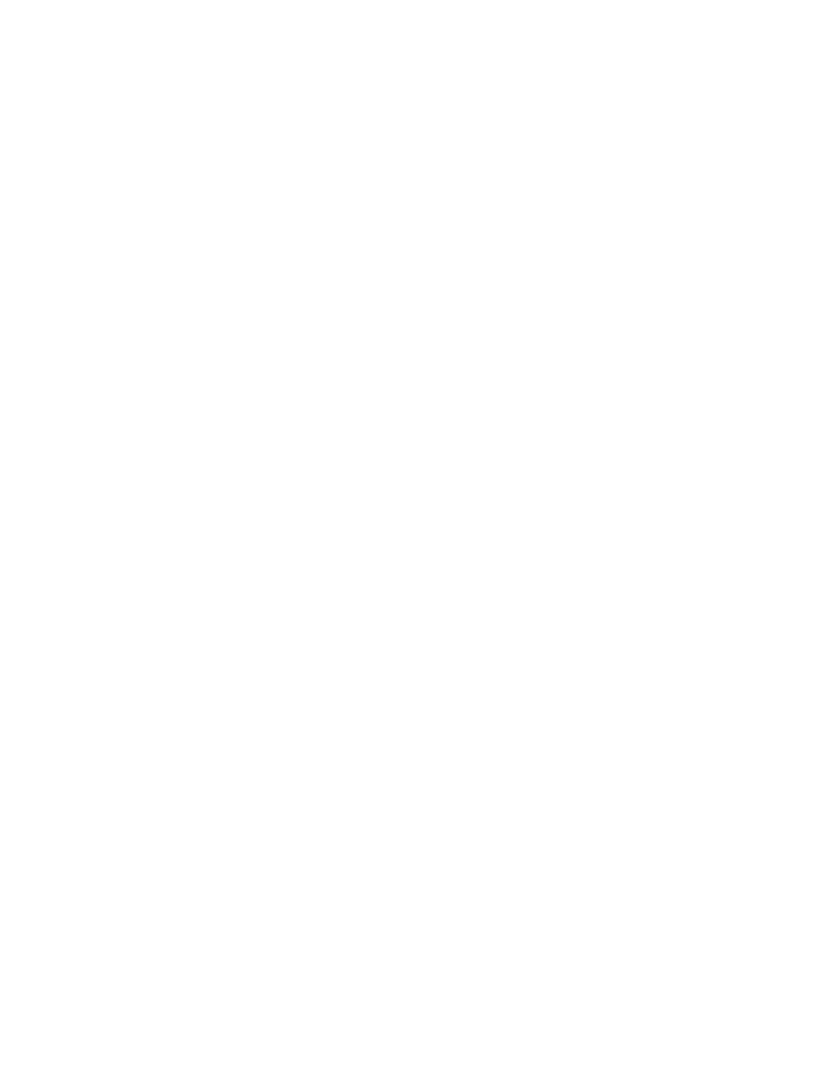 scroll, scrollTop: 0, scrollLeft: 0, axis: both 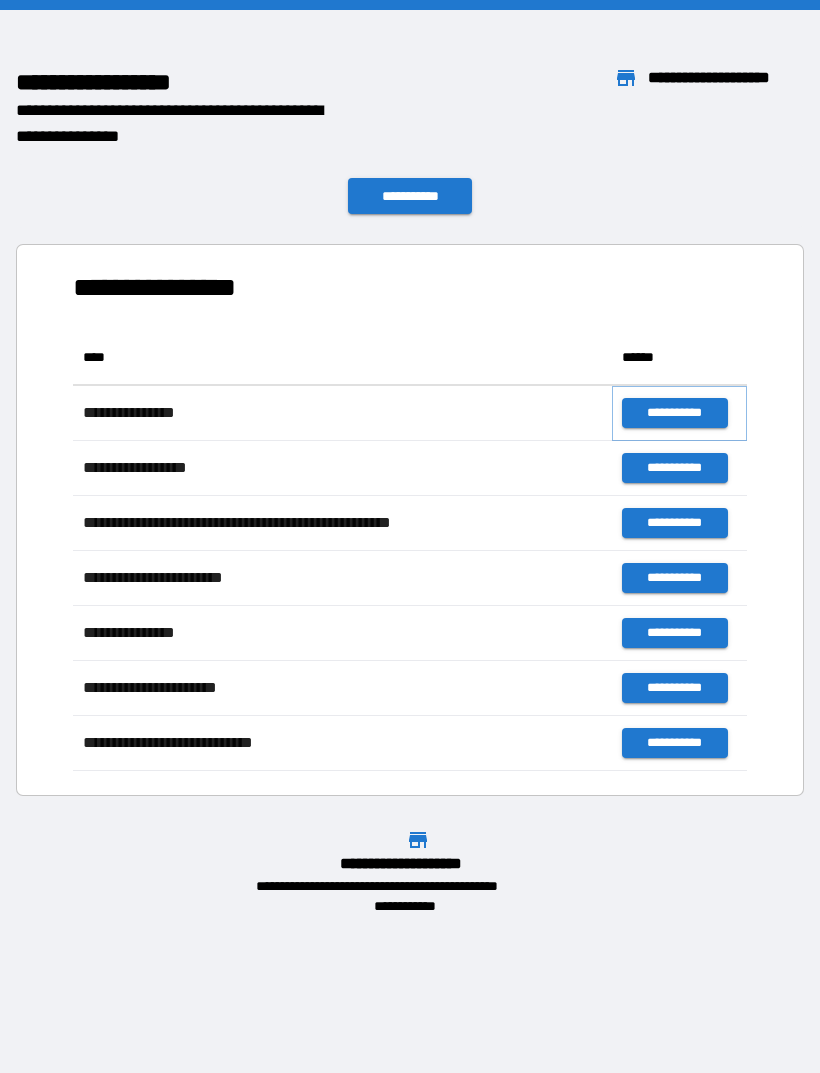 click on "**********" at bounding box center [674, 413] 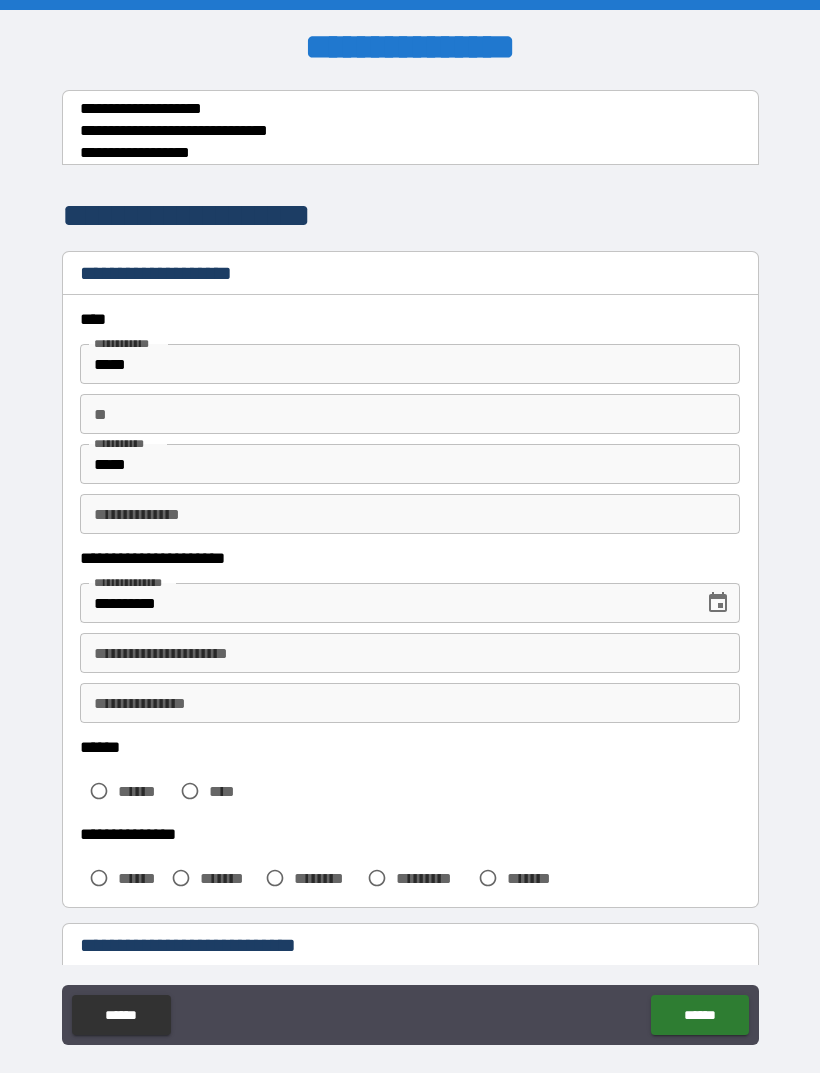 click on "**" at bounding box center (410, 414) 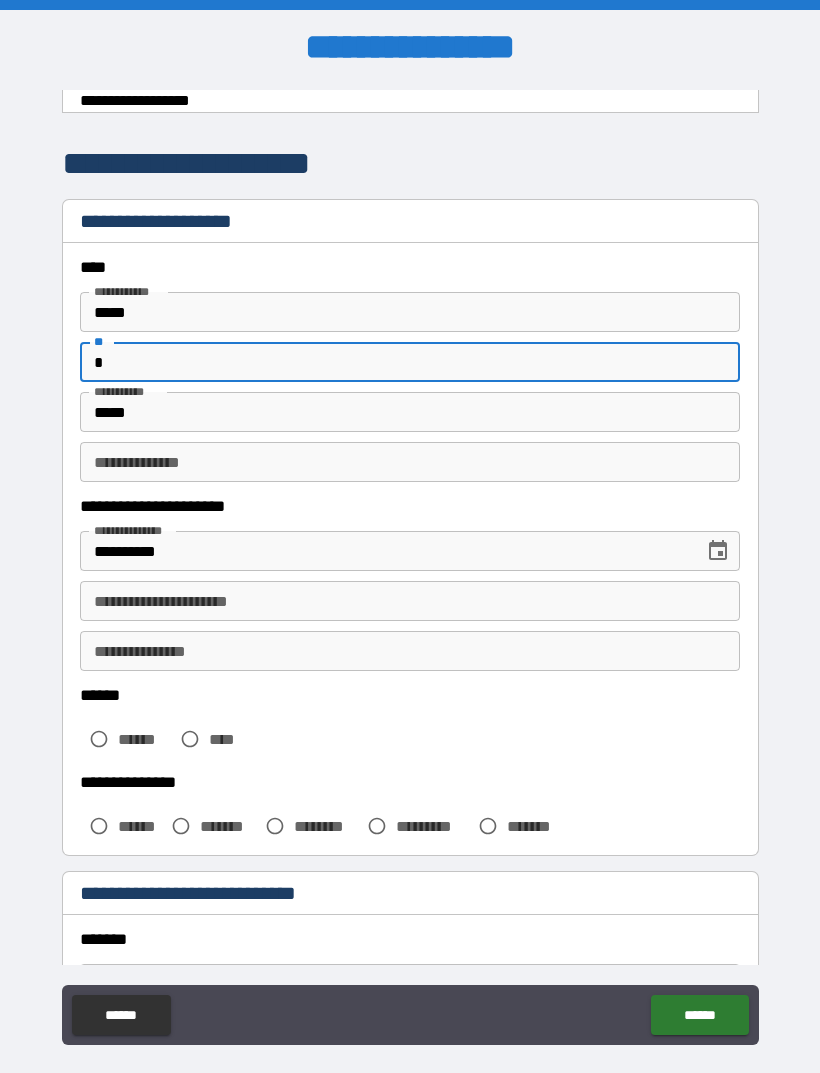 scroll, scrollTop: 59, scrollLeft: 0, axis: vertical 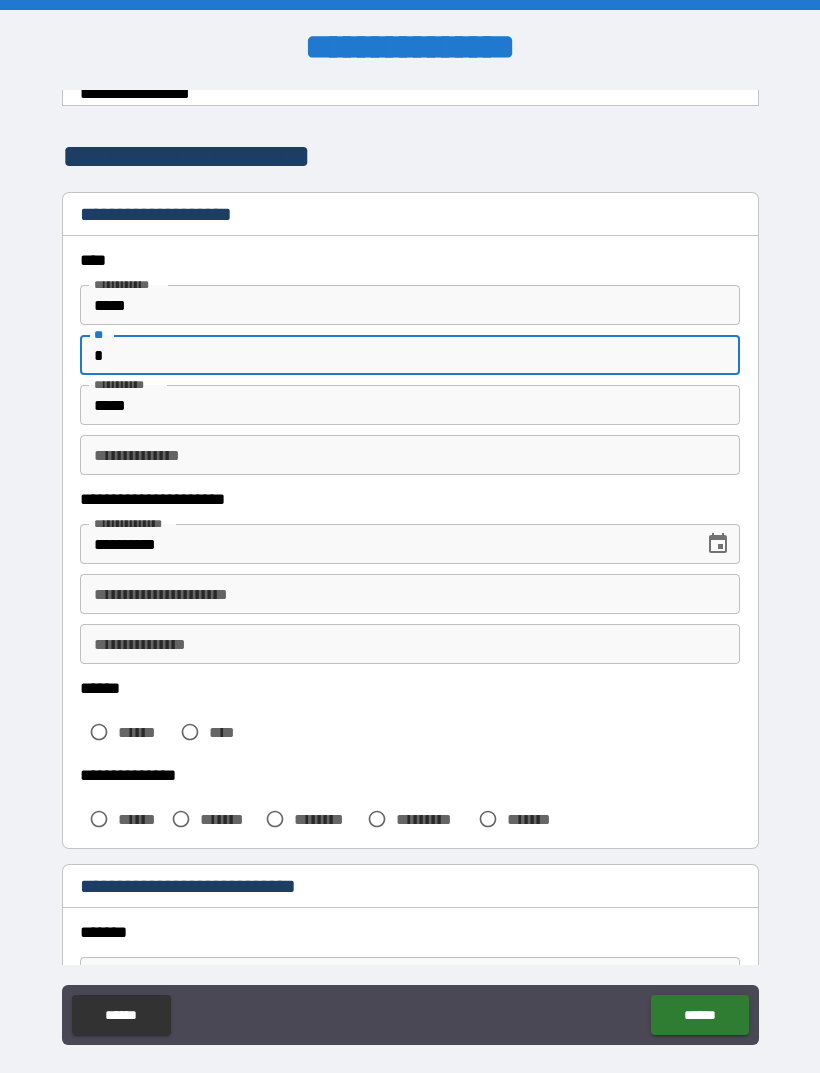 type on "*" 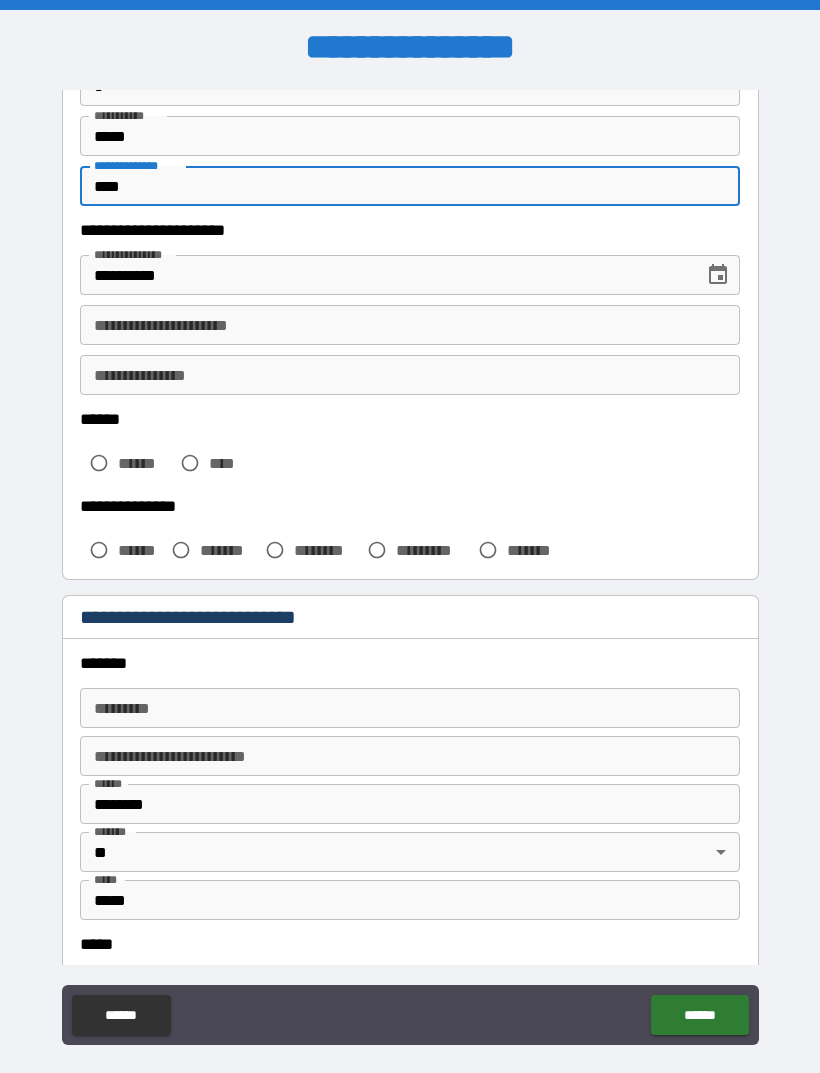 scroll, scrollTop: 337, scrollLeft: 0, axis: vertical 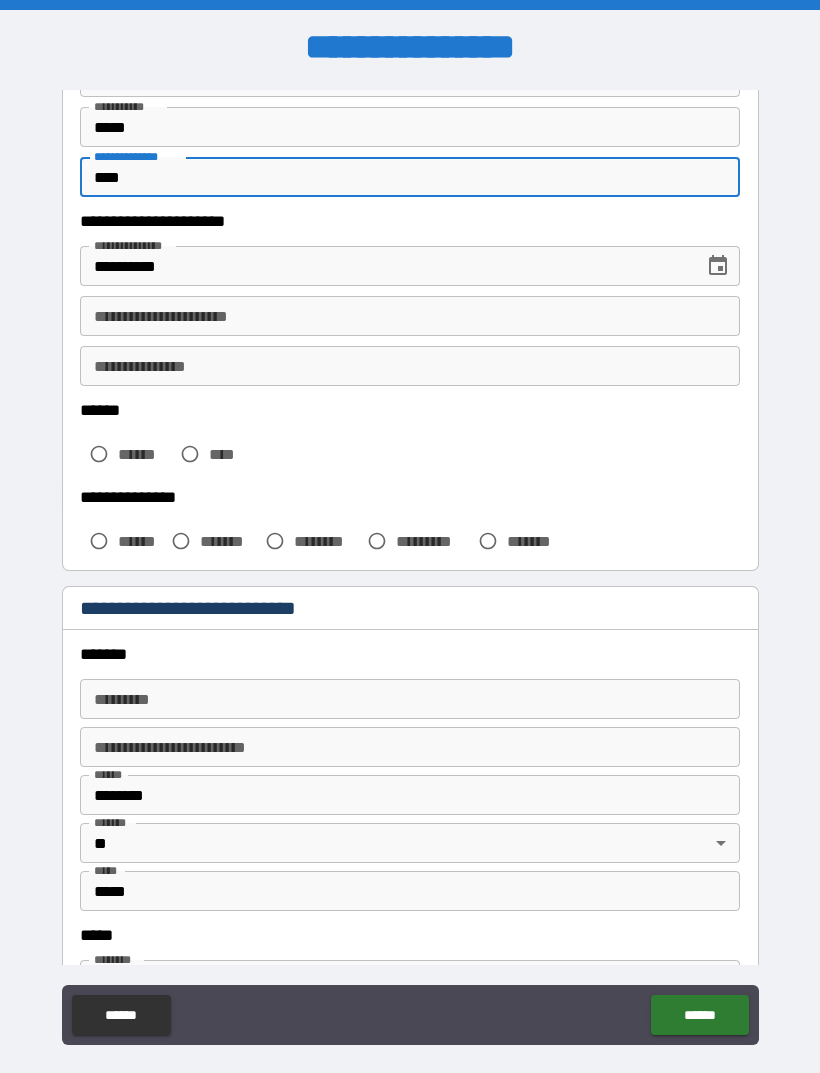 type on "****" 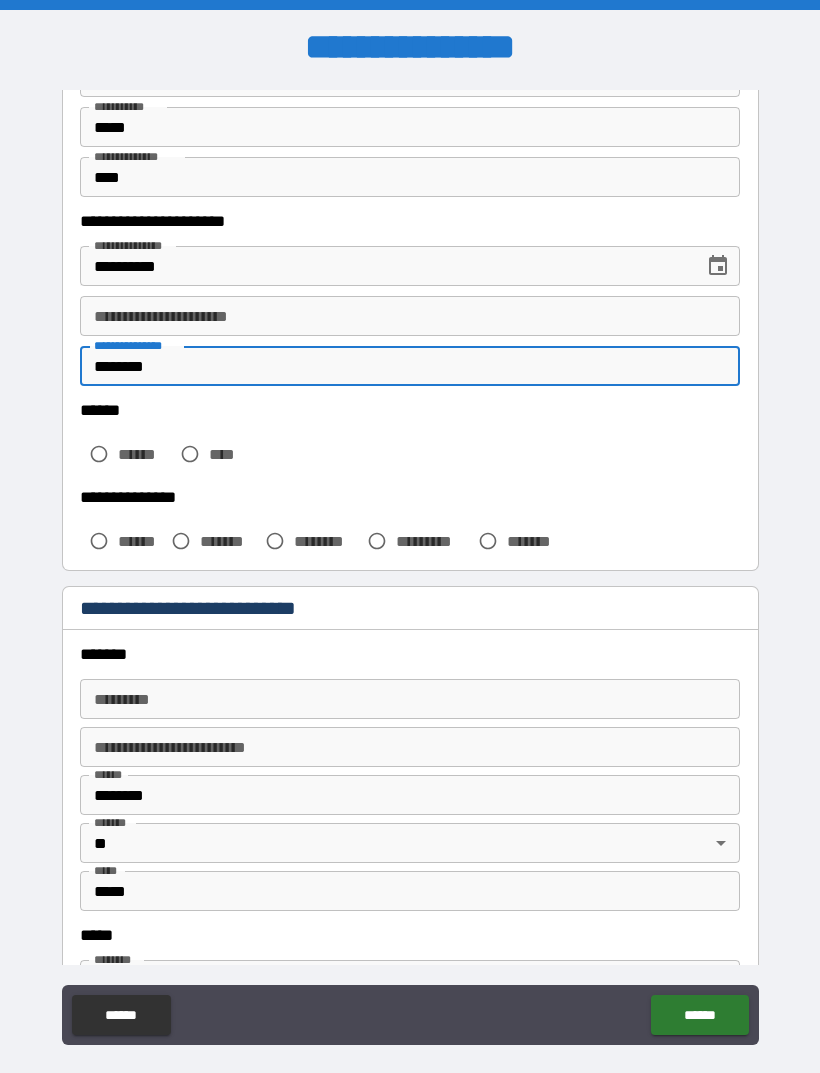 type on "********" 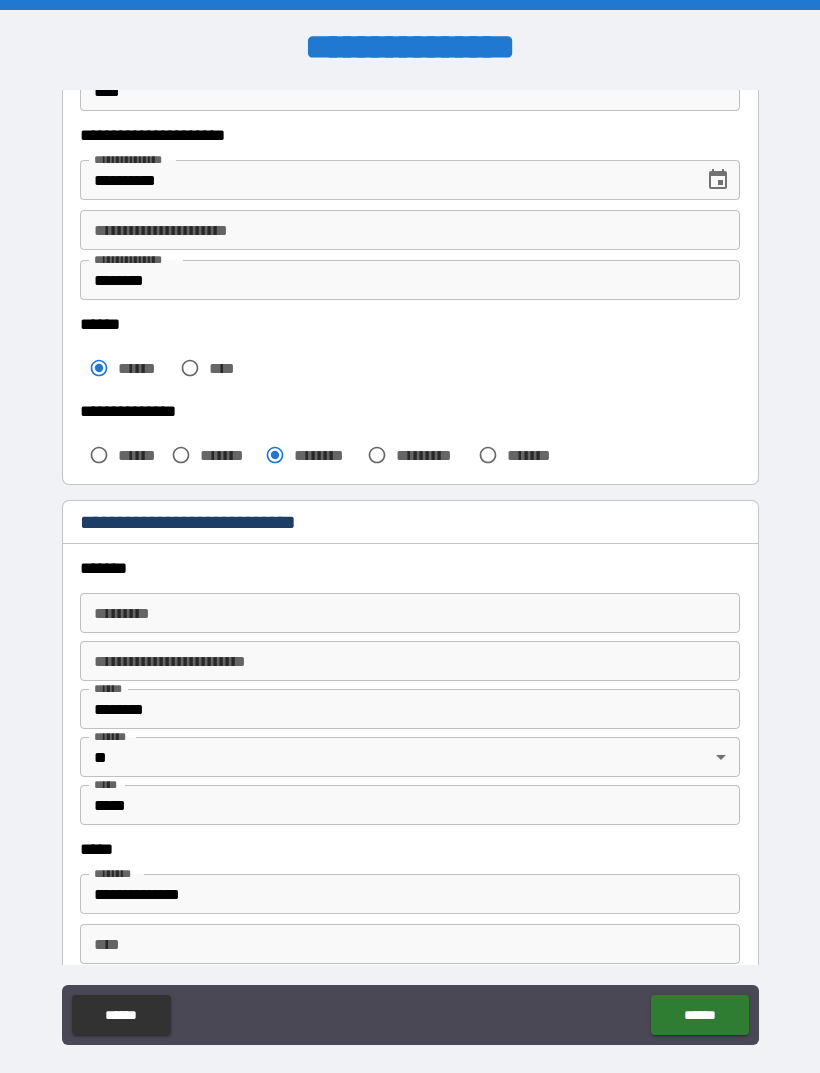 scroll, scrollTop: 426, scrollLeft: 0, axis: vertical 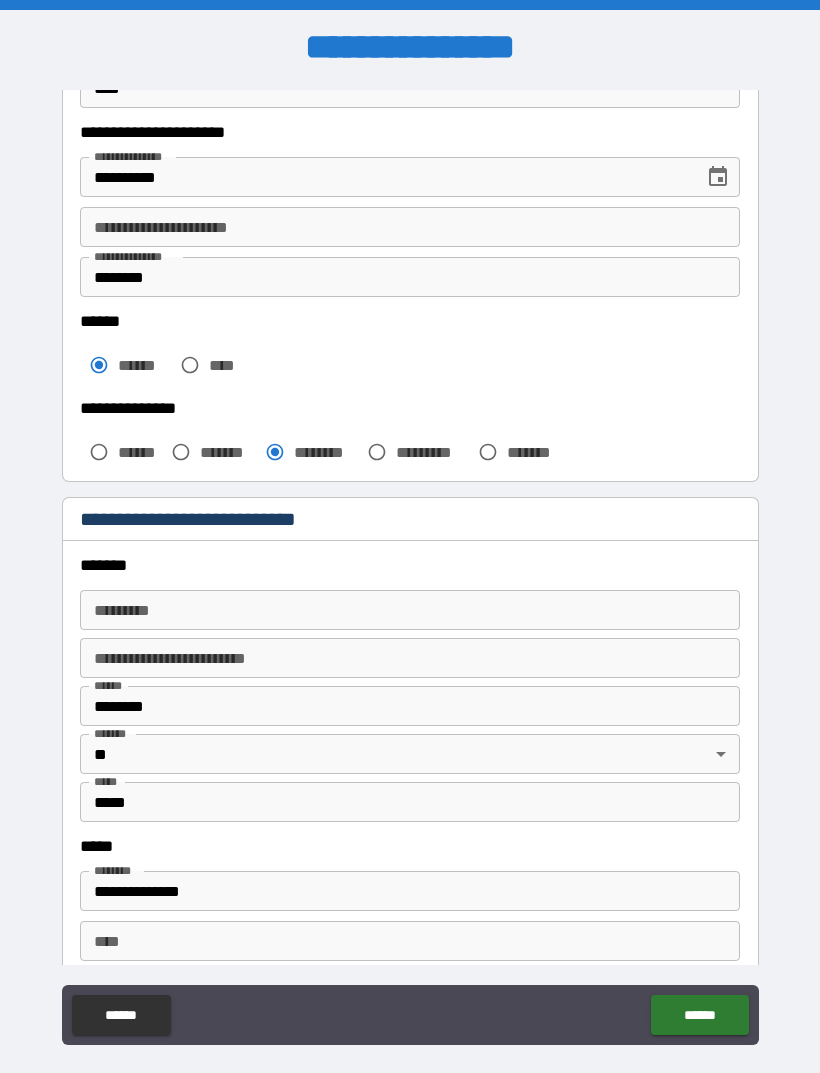 click on "*******   *" at bounding box center (410, 610) 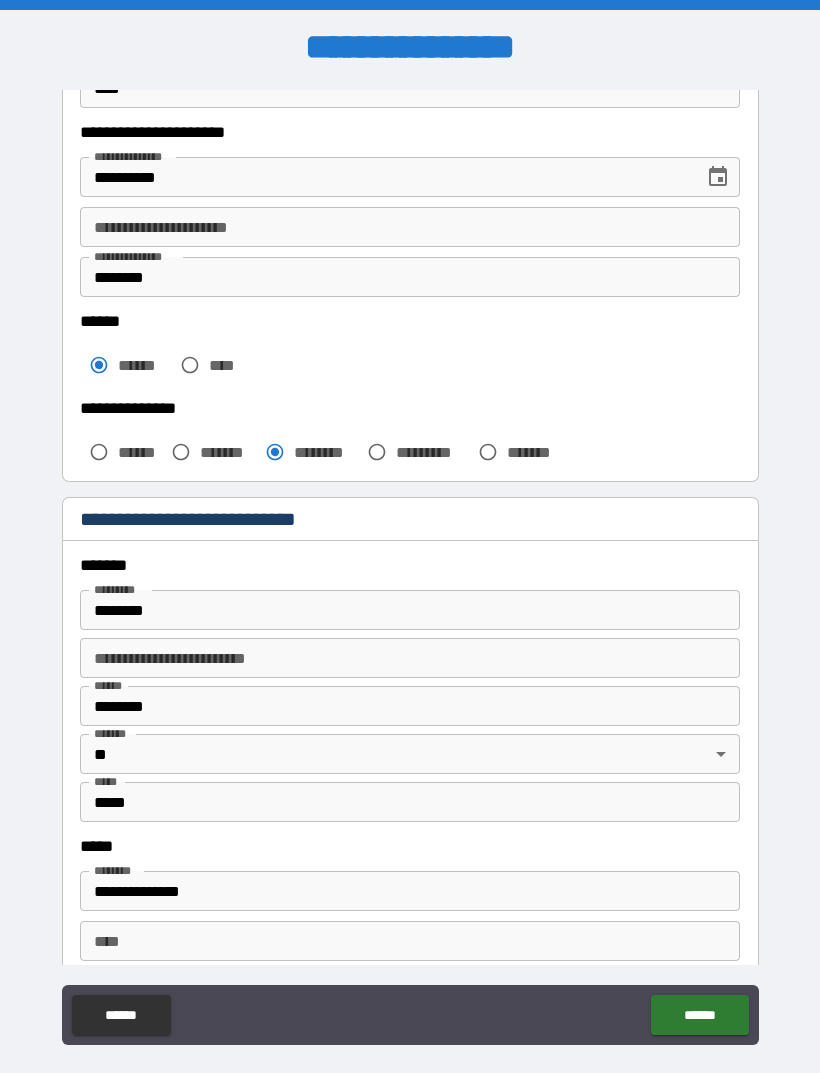 type on "**********" 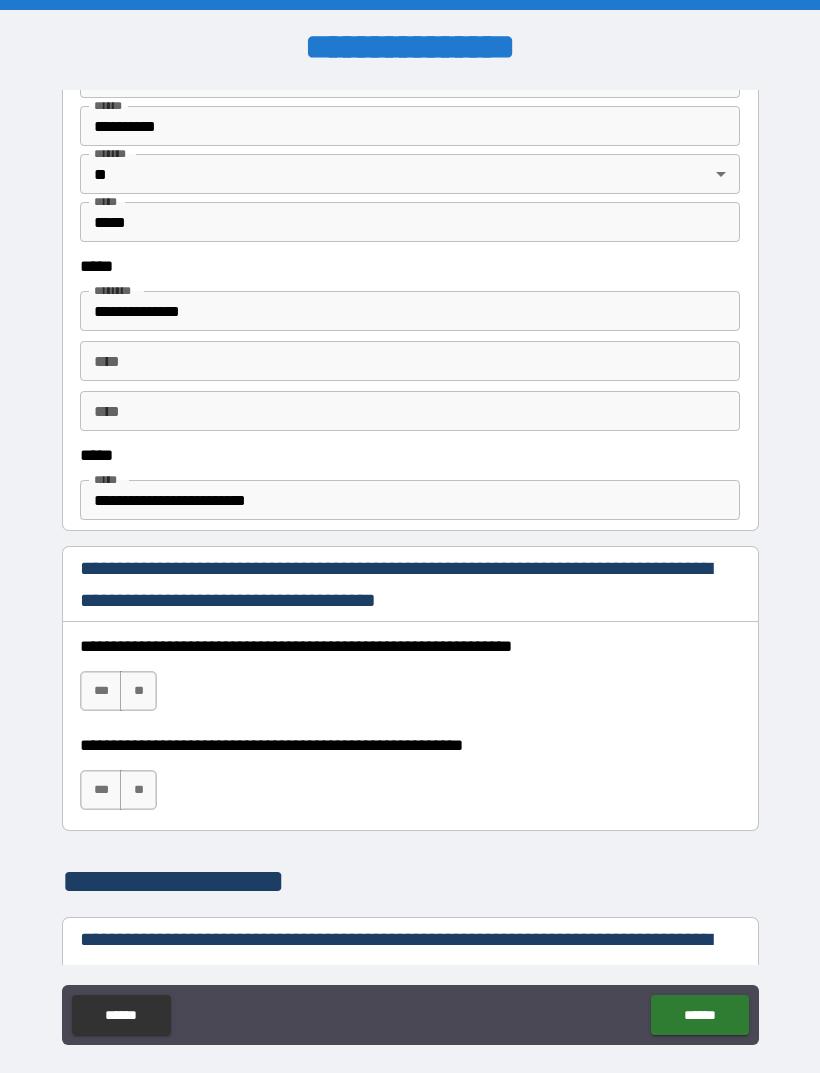 scroll, scrollTop: 1008, scrollLeft: 0, axis: vertical 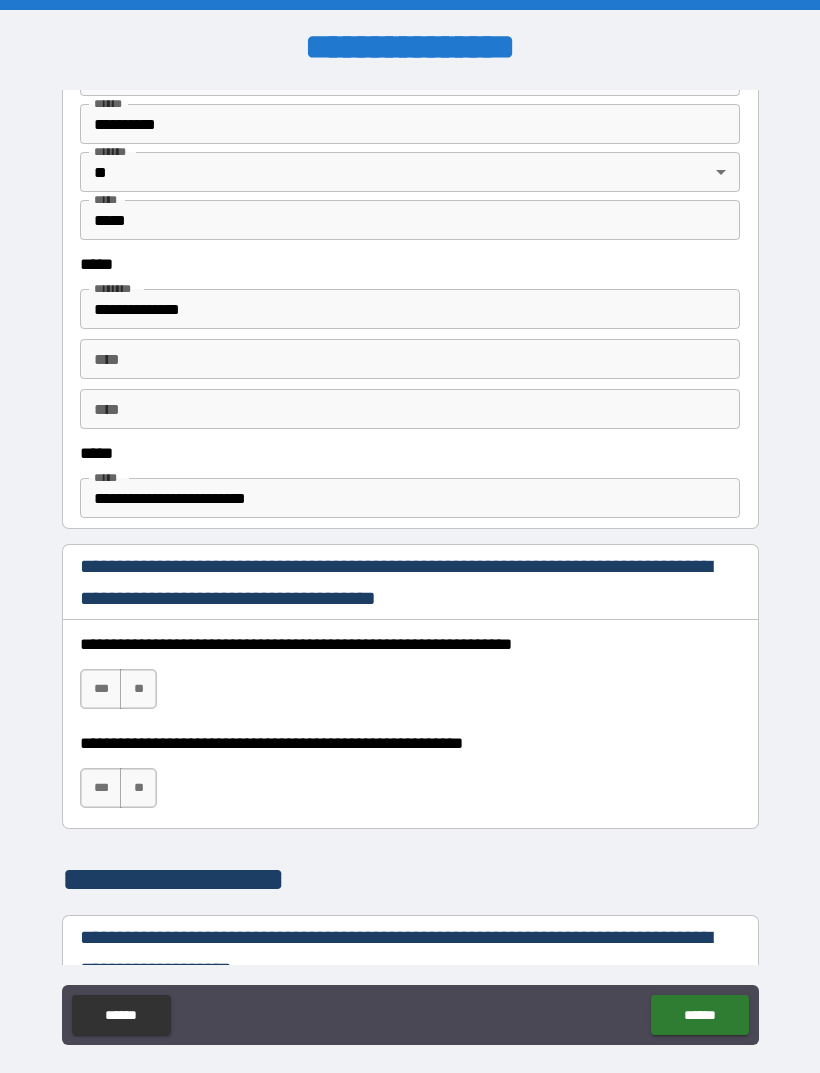 click on "***" at bounding box center (101, 689) 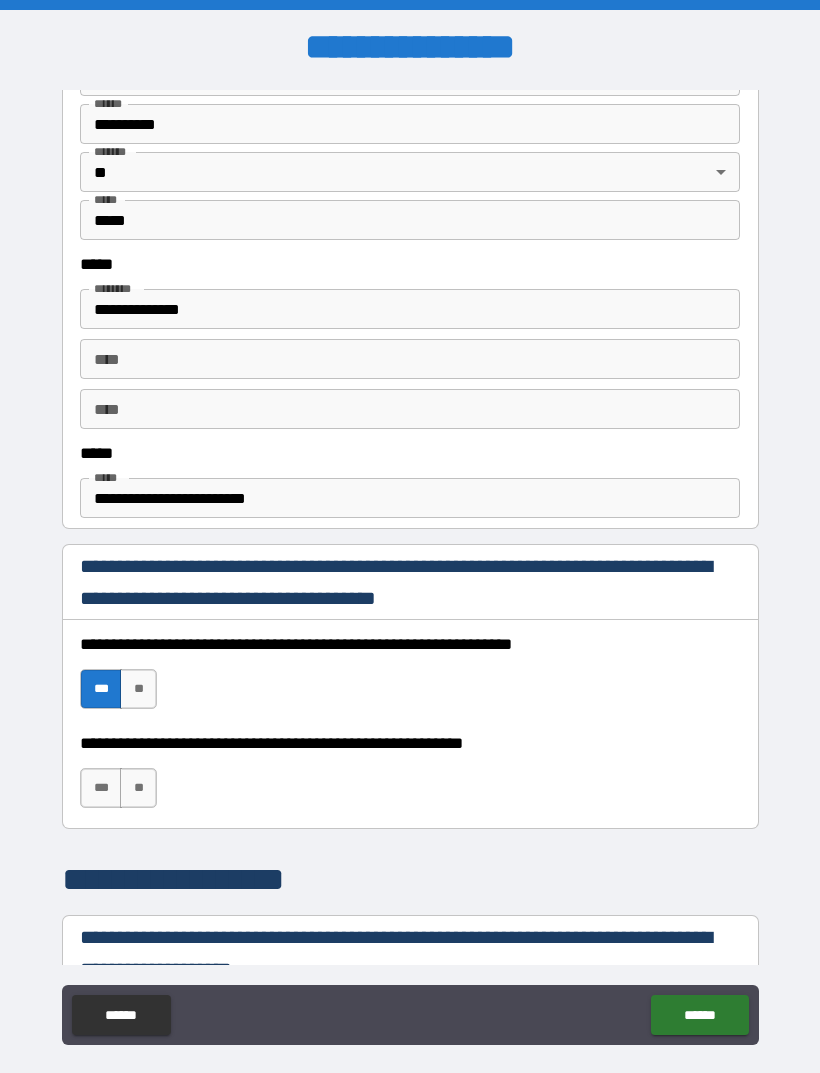 click on "**" at bounding box center [138, 788] 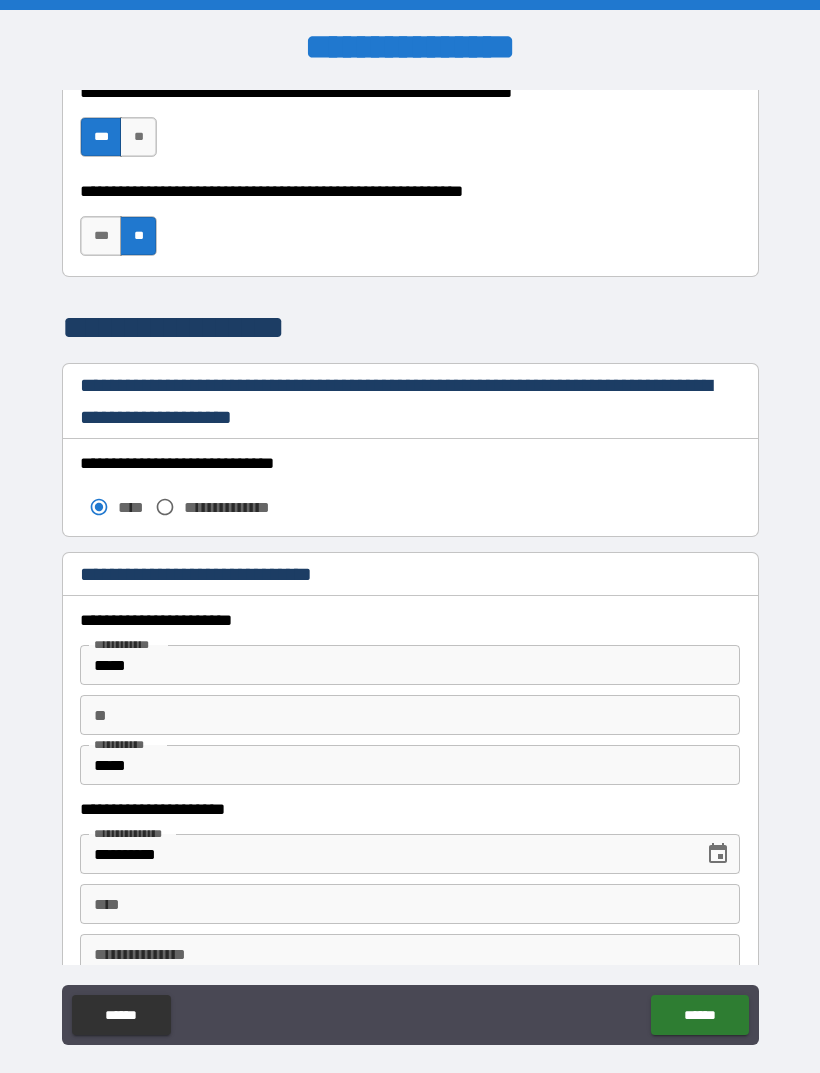 scroll, scrollTop: 1568, scrollLeft: 0, axis: vertical 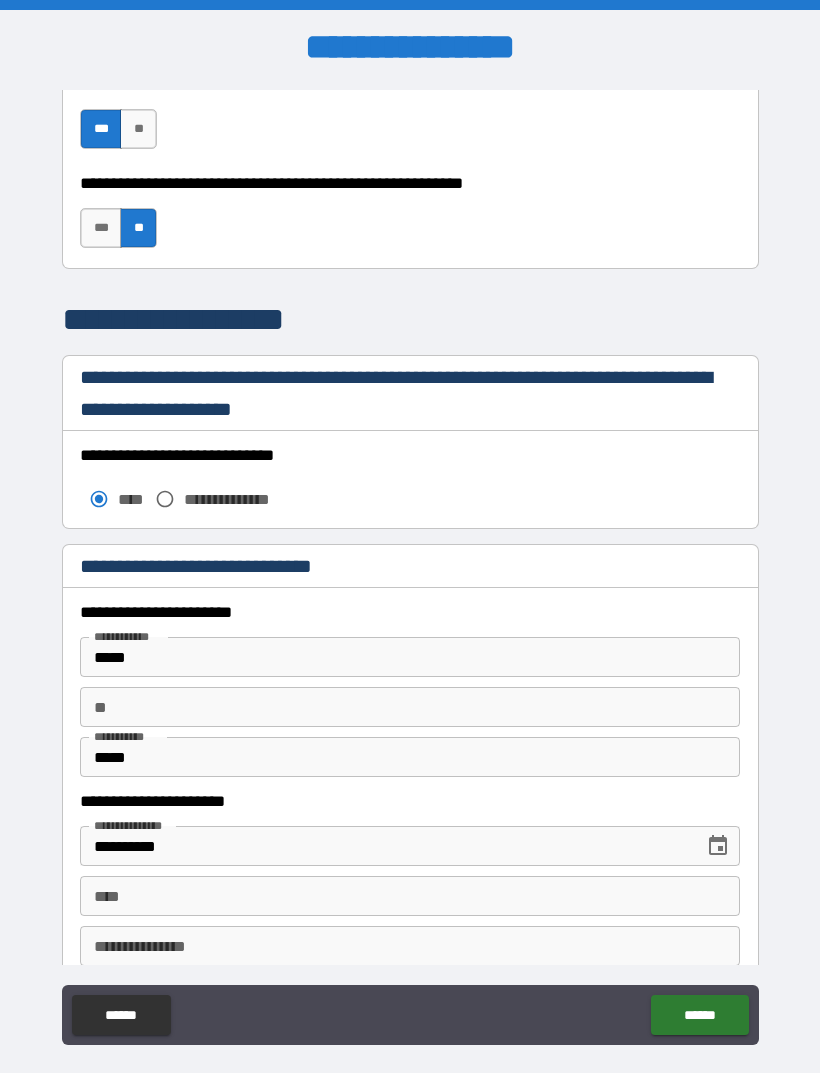 click on "**" at bounding box center [410, 707] 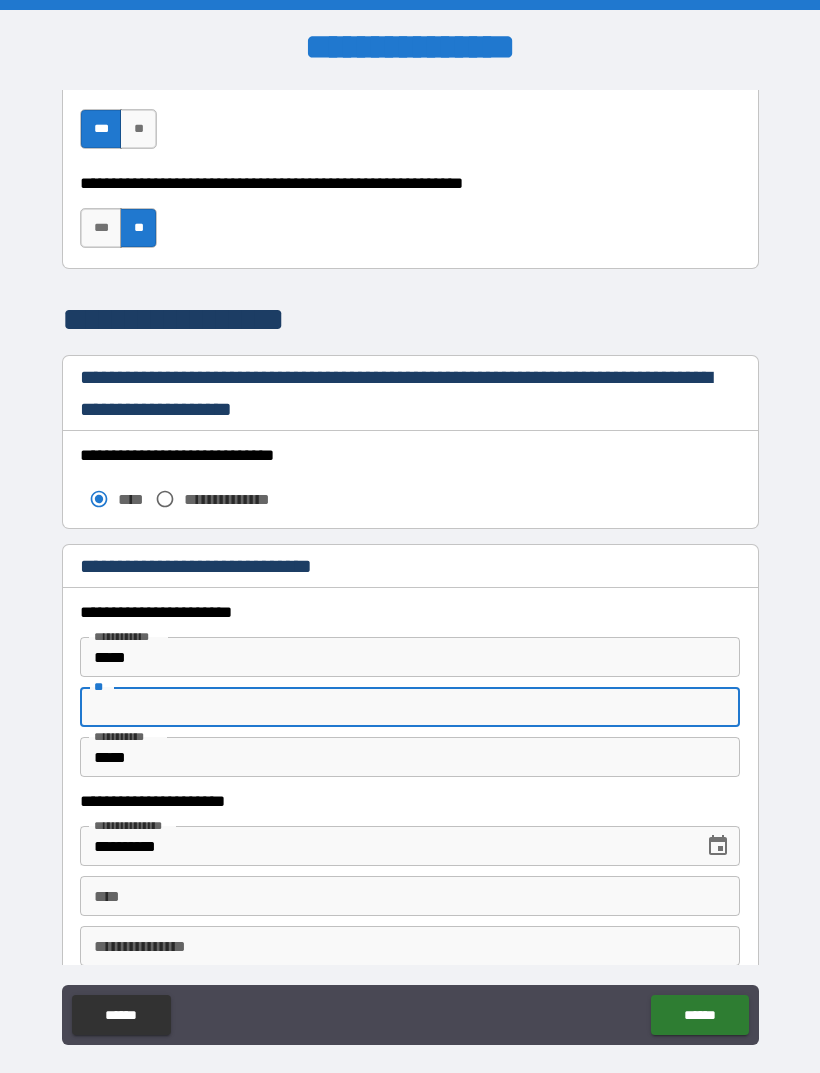 scroll, scrollTop: 4, scrollLeft: 0, axis: vertical 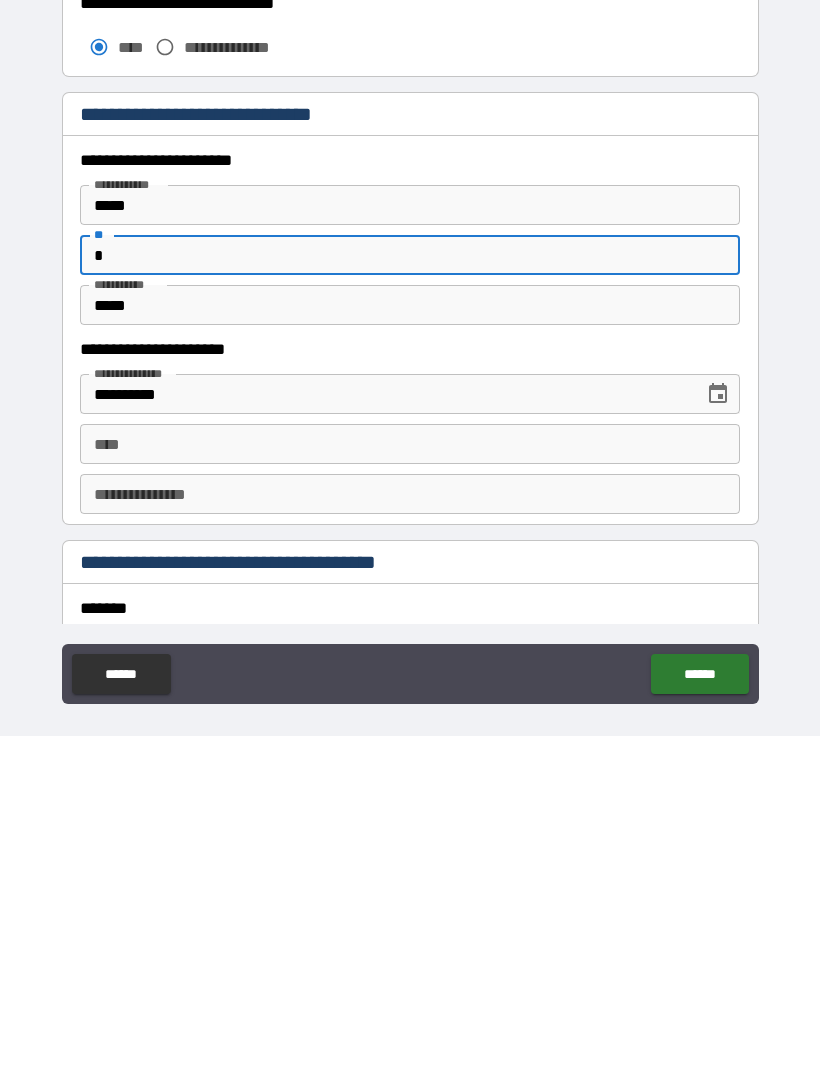 type on "*" 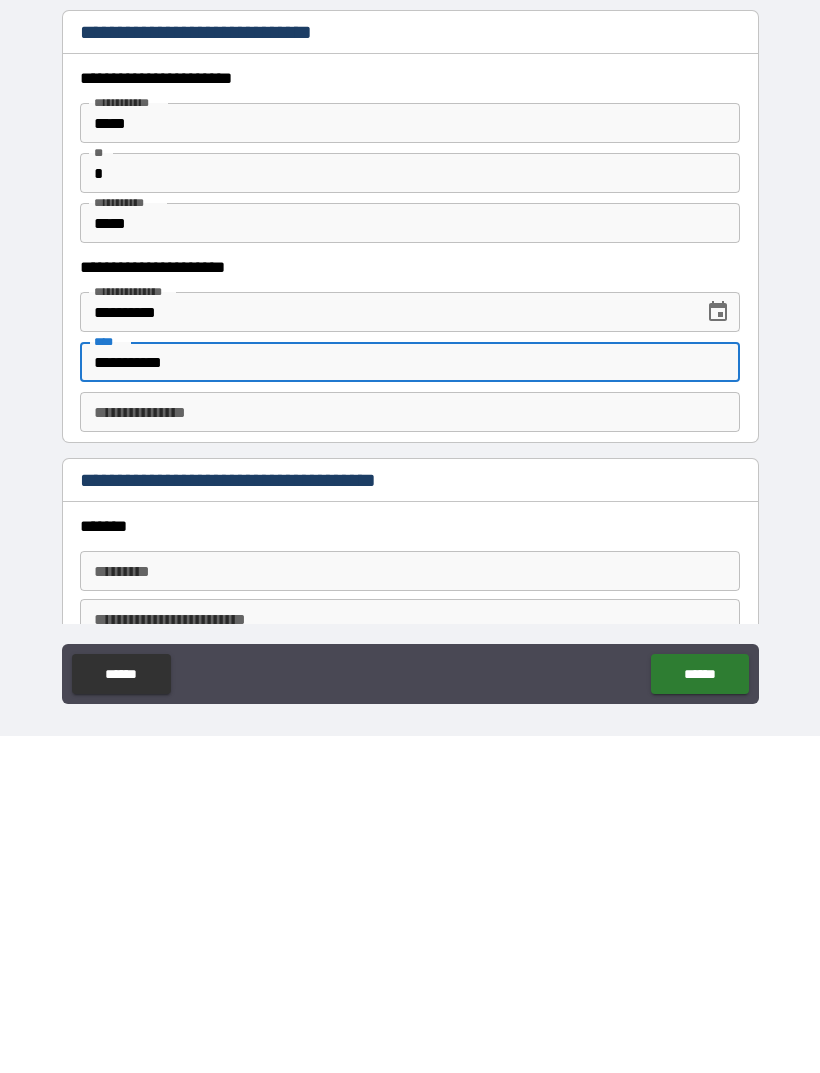 scroll, scrollTop: 1792, scrollLeft: 0, axis: vertical 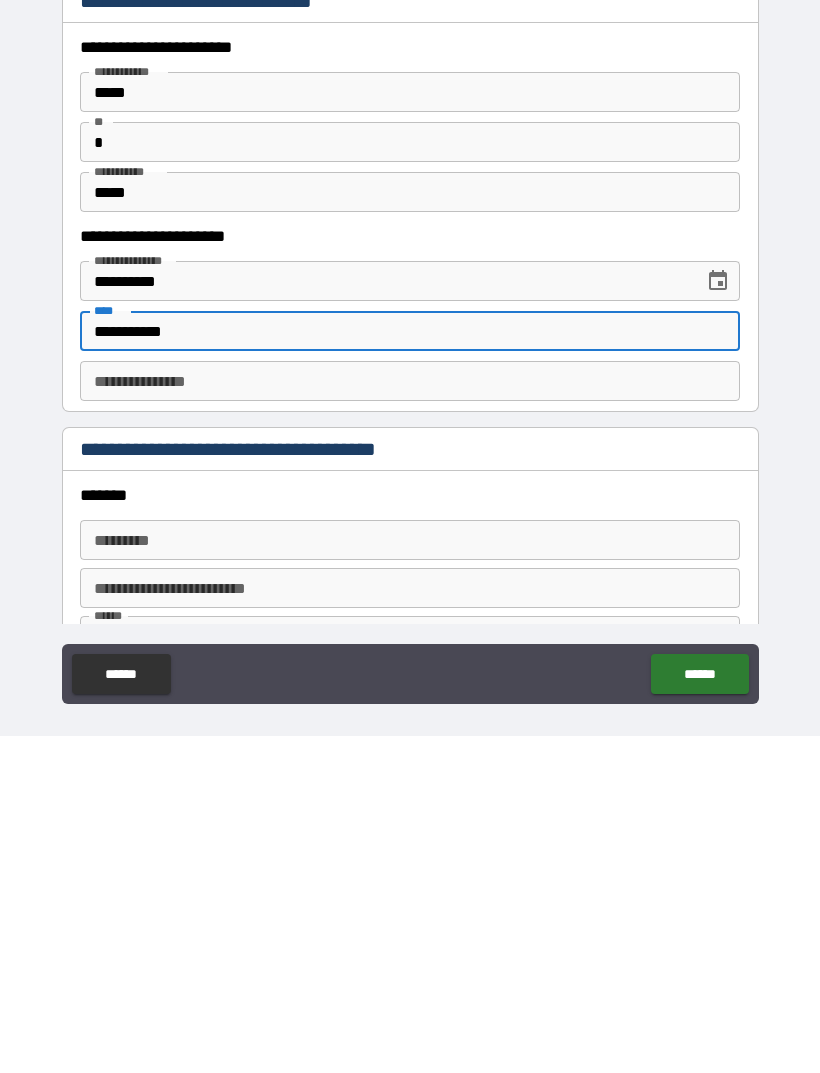 type on "**********" 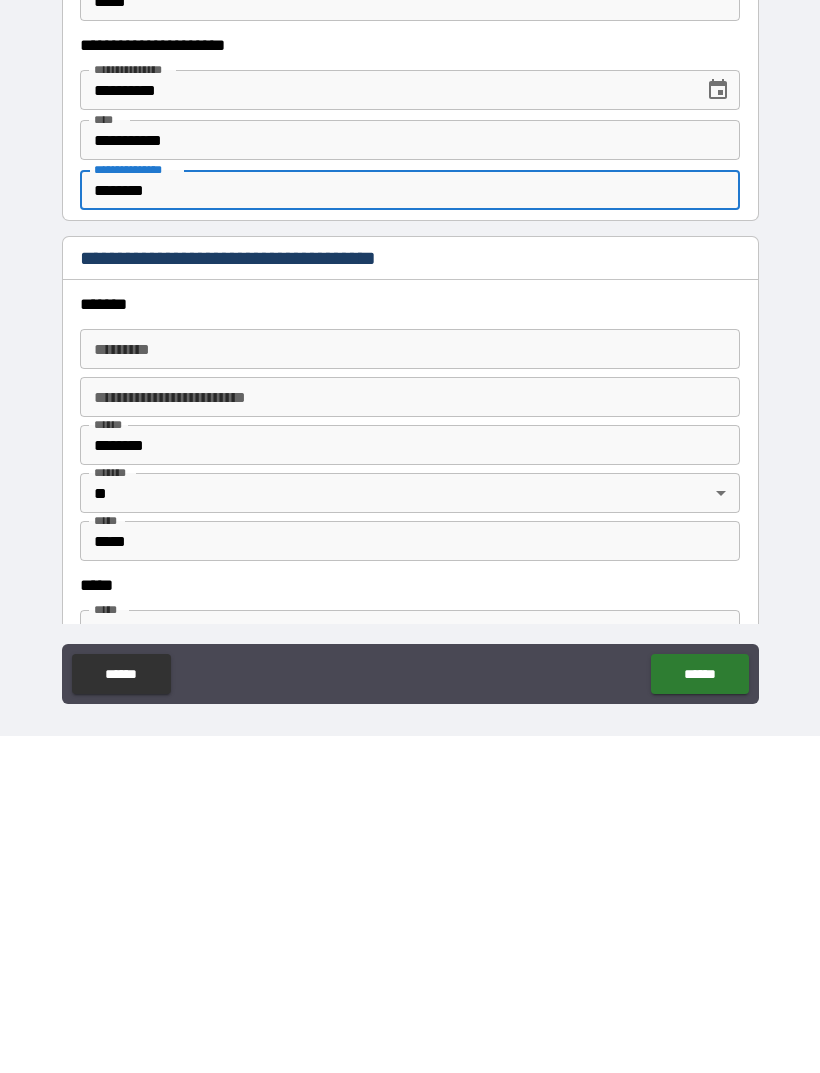 scroll, scrollTop: 1991, scrollLeft: 0, axis: vertical 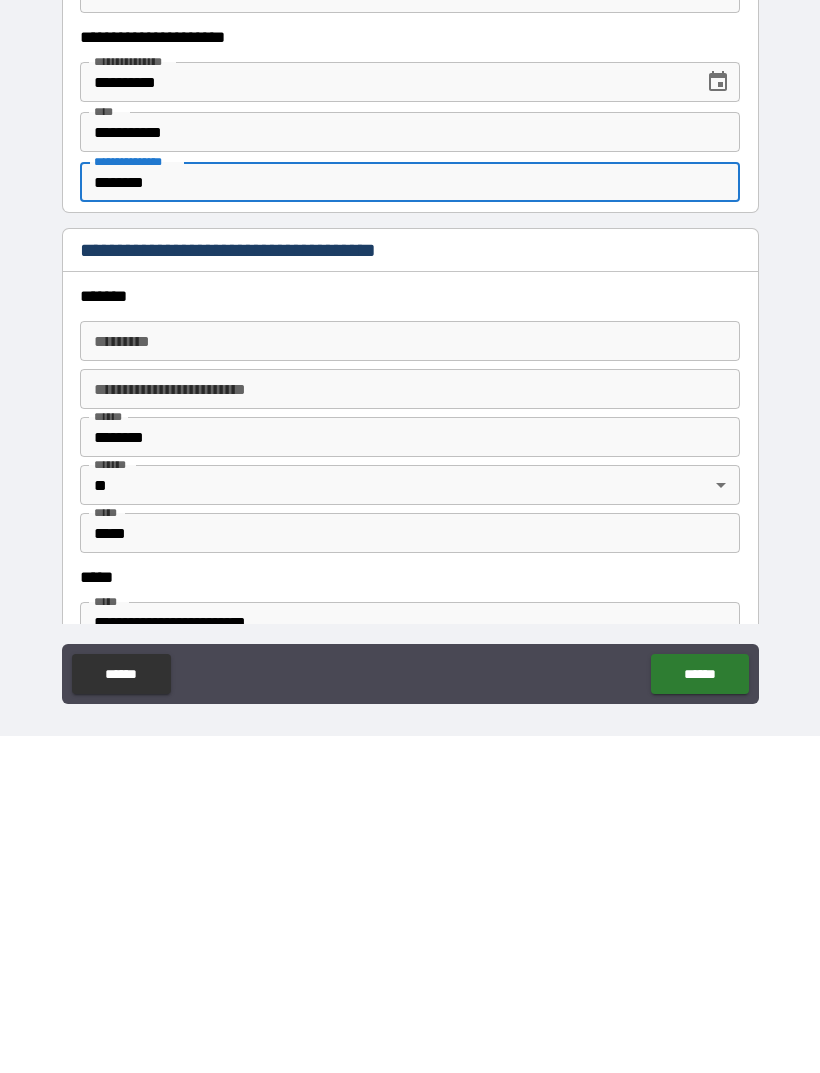 type on "********" 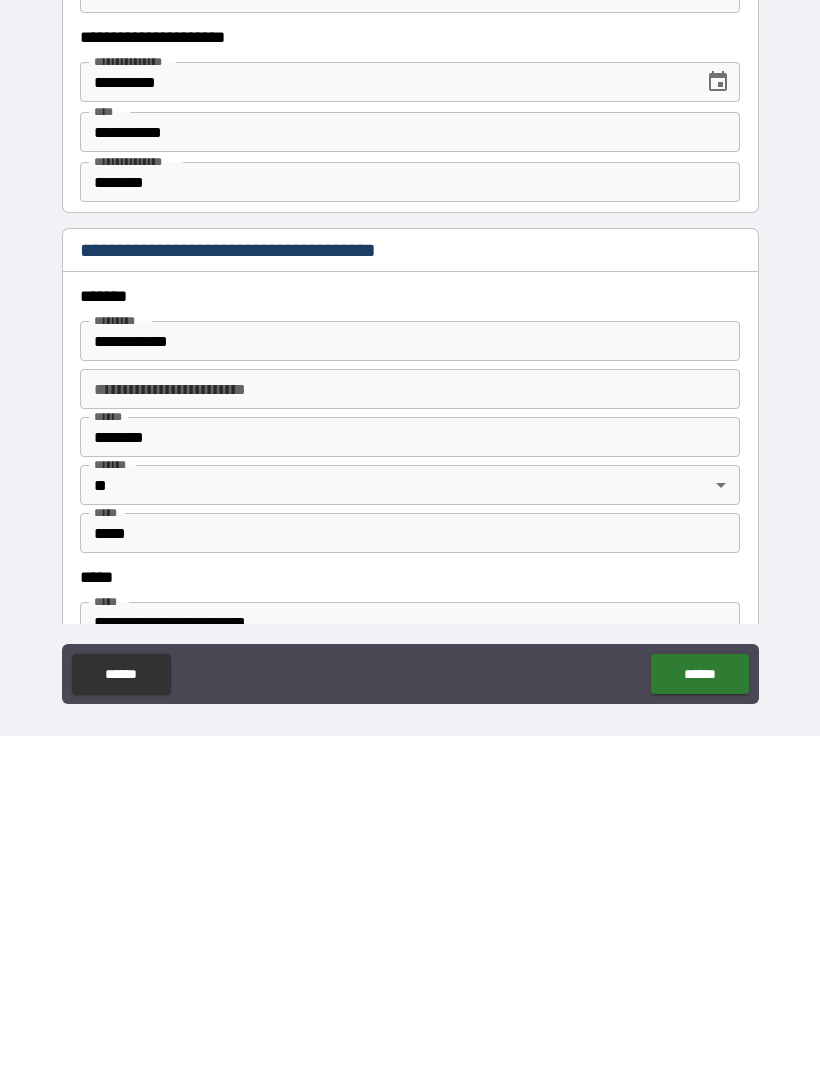 scroll, scrollTop: 64, scrollLeft: 0, axis: vertical 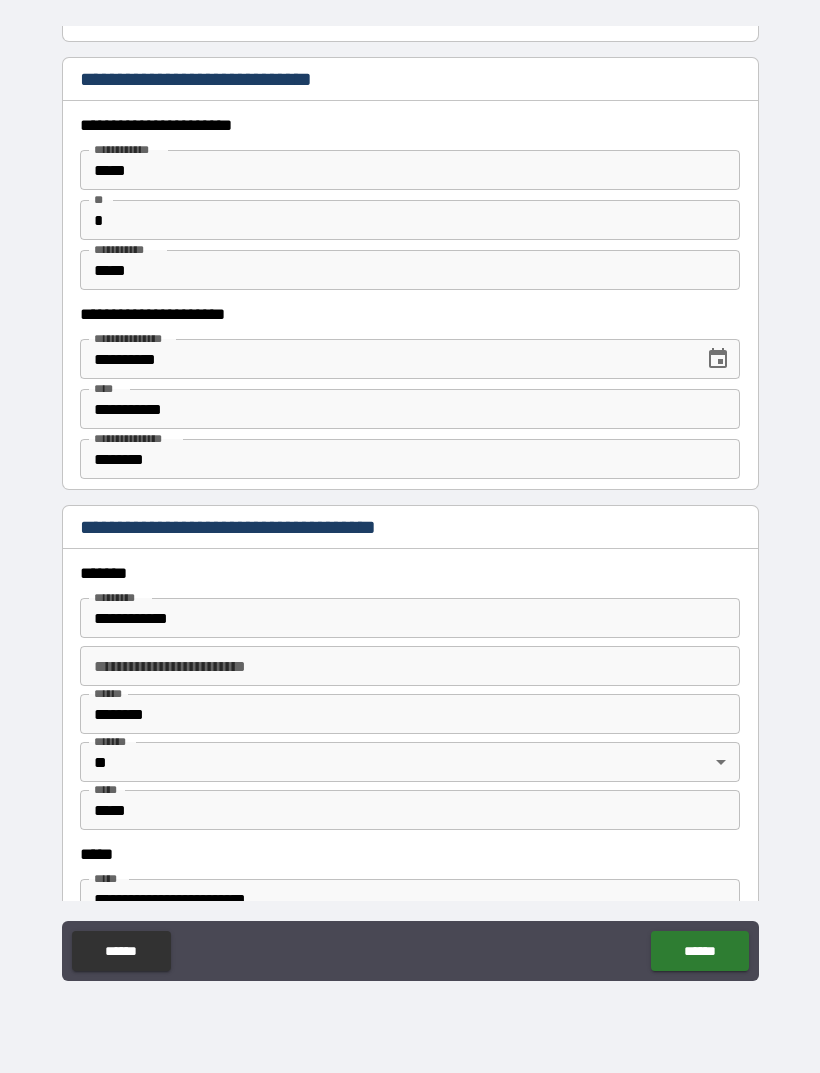 type on "**********" 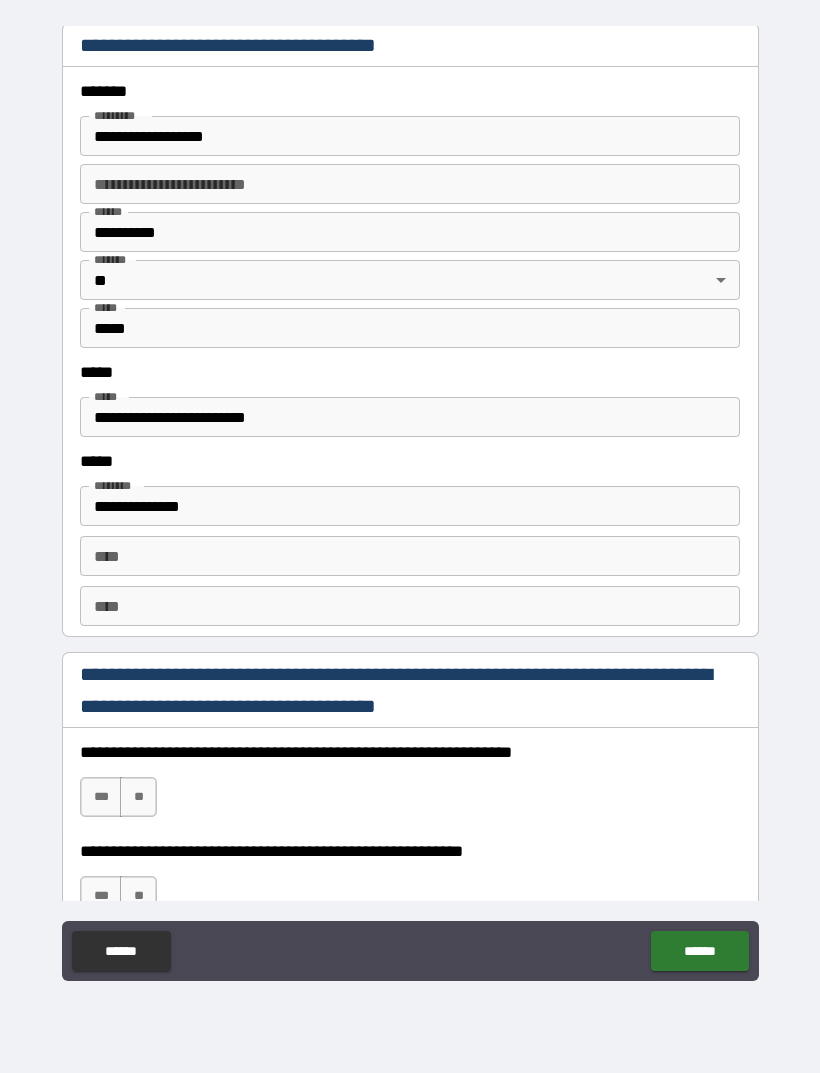 scroll, scrollTop: 2475, scrollLeft: 0, axis: vertical 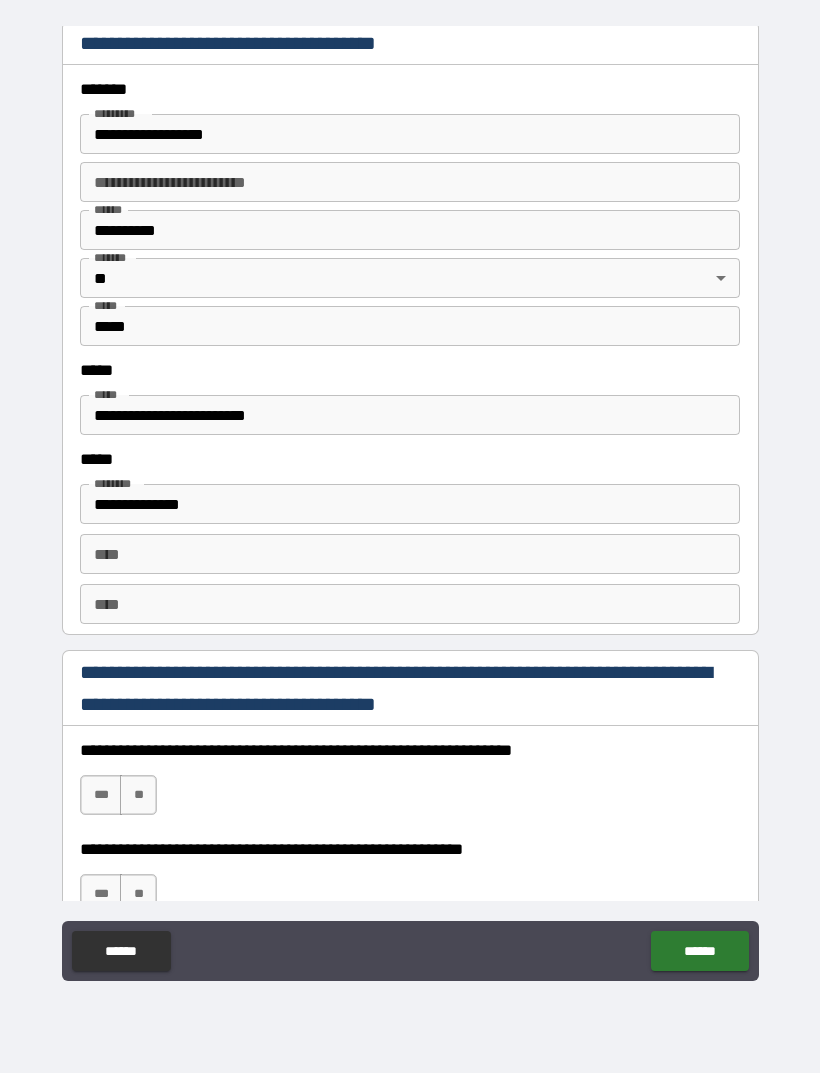 click on "**********" at bounding box center (410, 785) 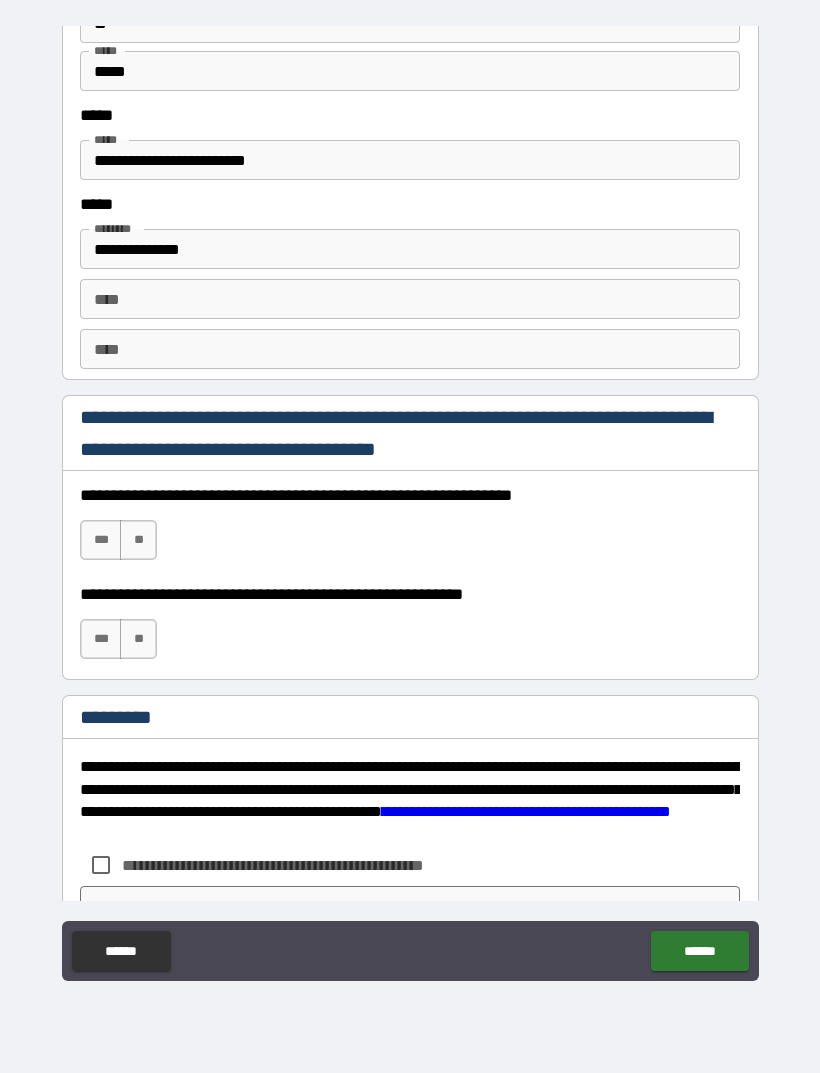 scroll, scrollTop: 2735, scrollLeft: 0, axis: vertical 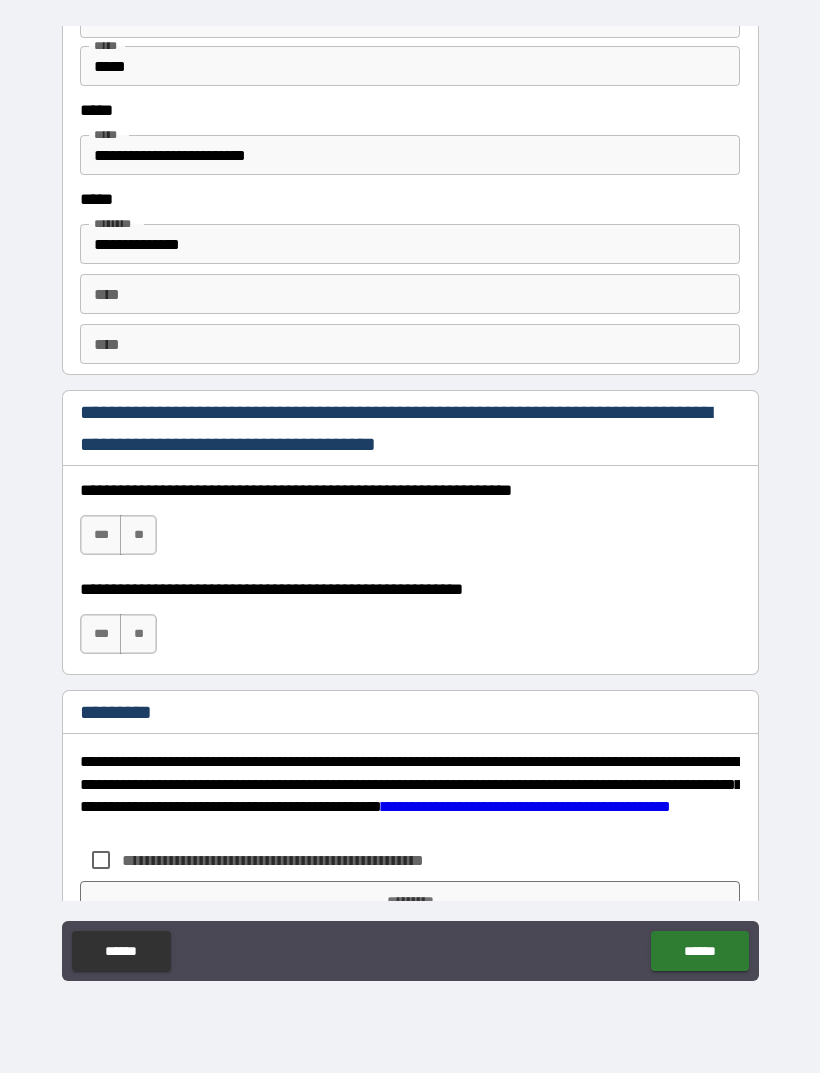 click on "***" at bounding box center [101, 535] 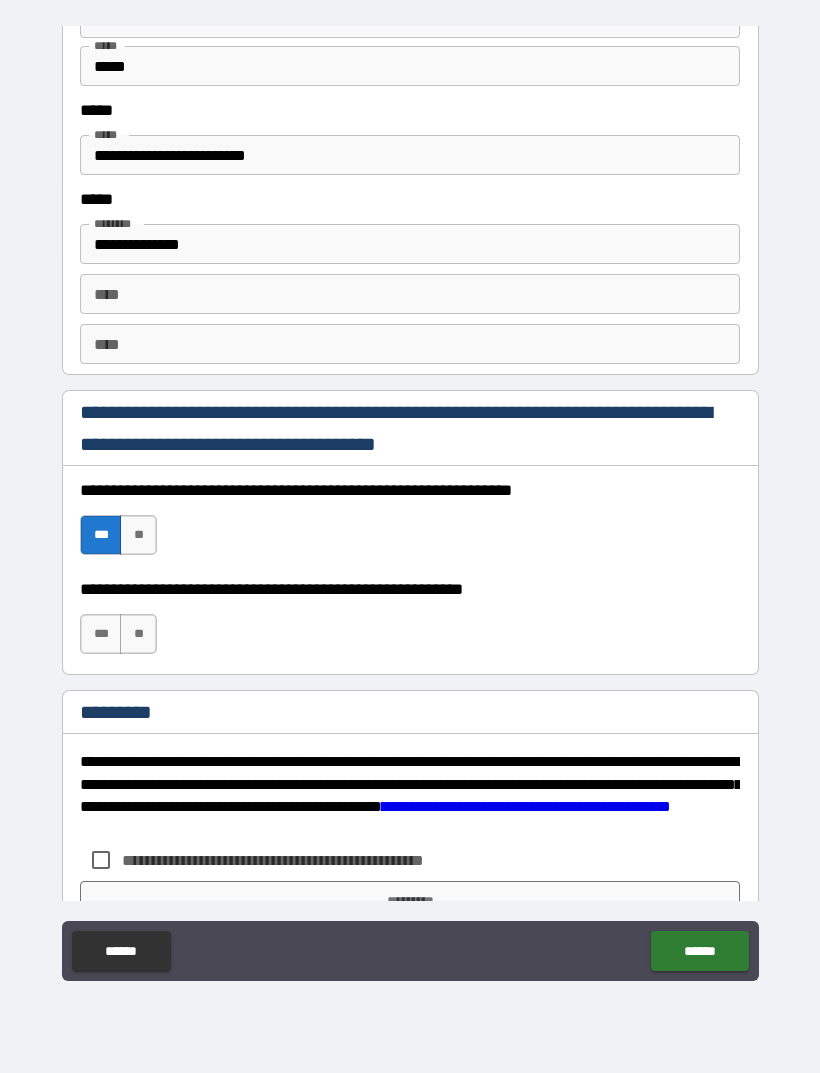 click on "**" at bounding box center (138, 634) 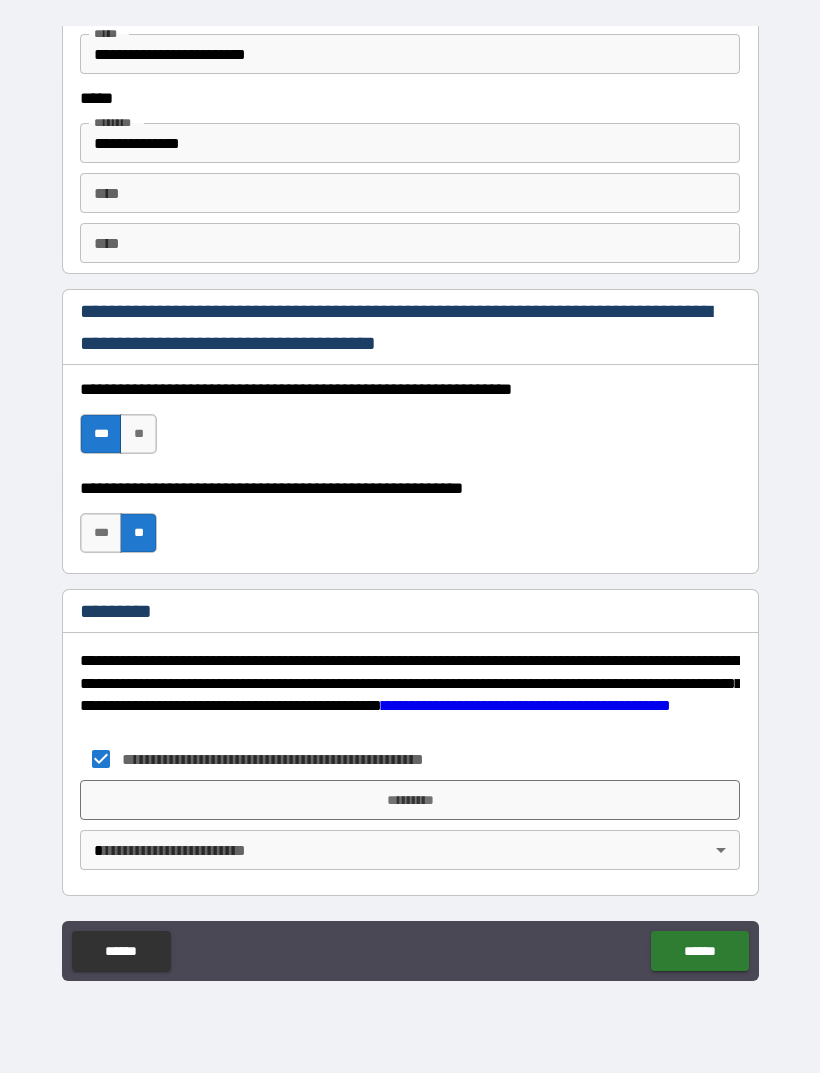 scroll, scrollTop: 2836, scrollLeft: 0, axis: vertical 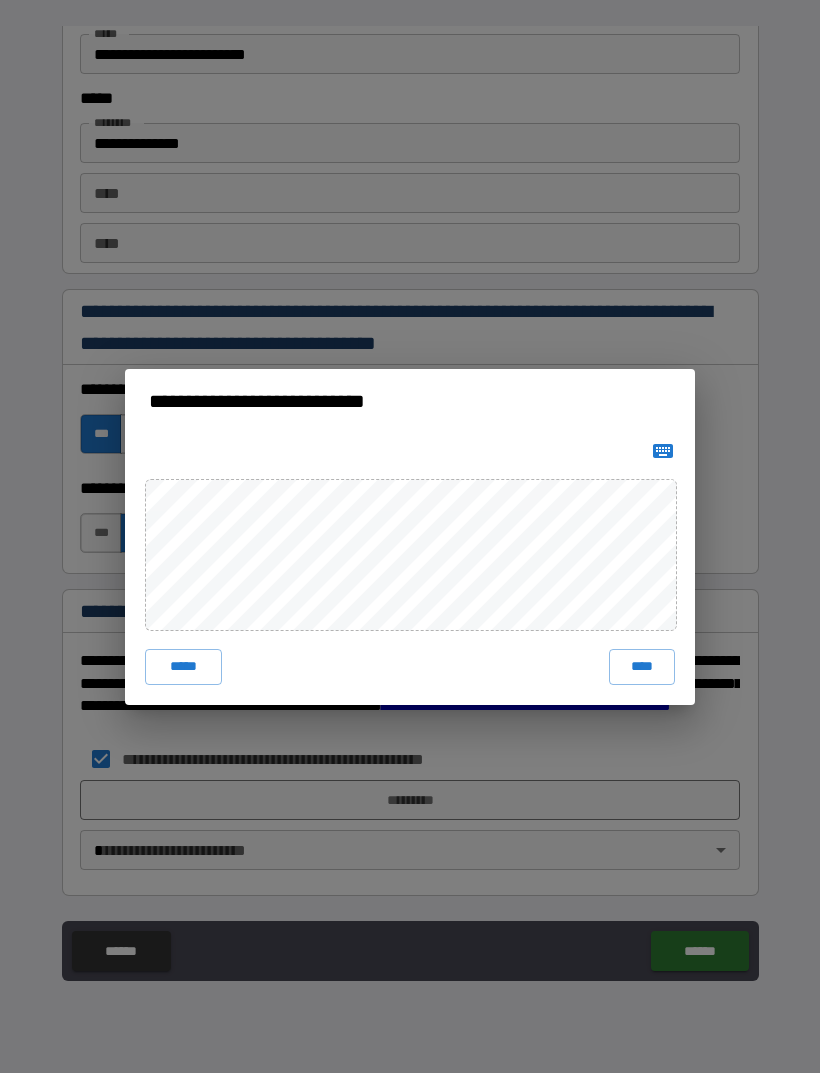 click on "****" at bounding box center [642, 667] 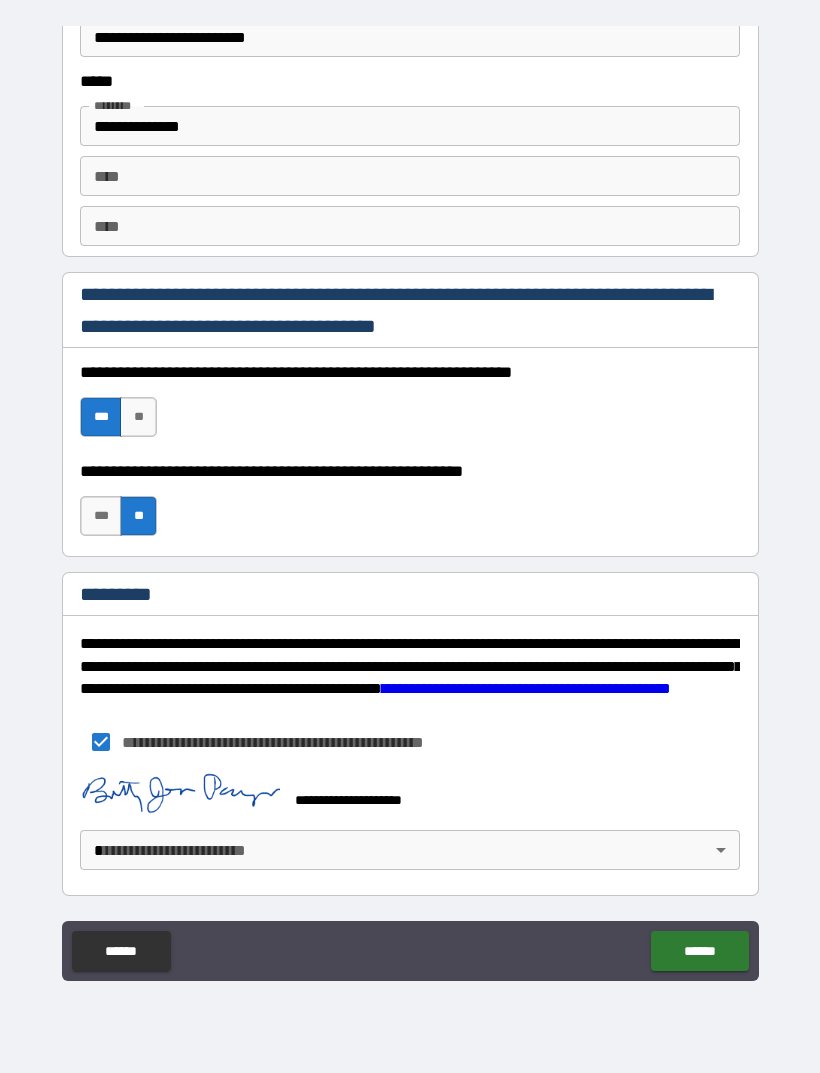scroll, scrollTop: 2853, scrollLeft: 0, axis: vertical 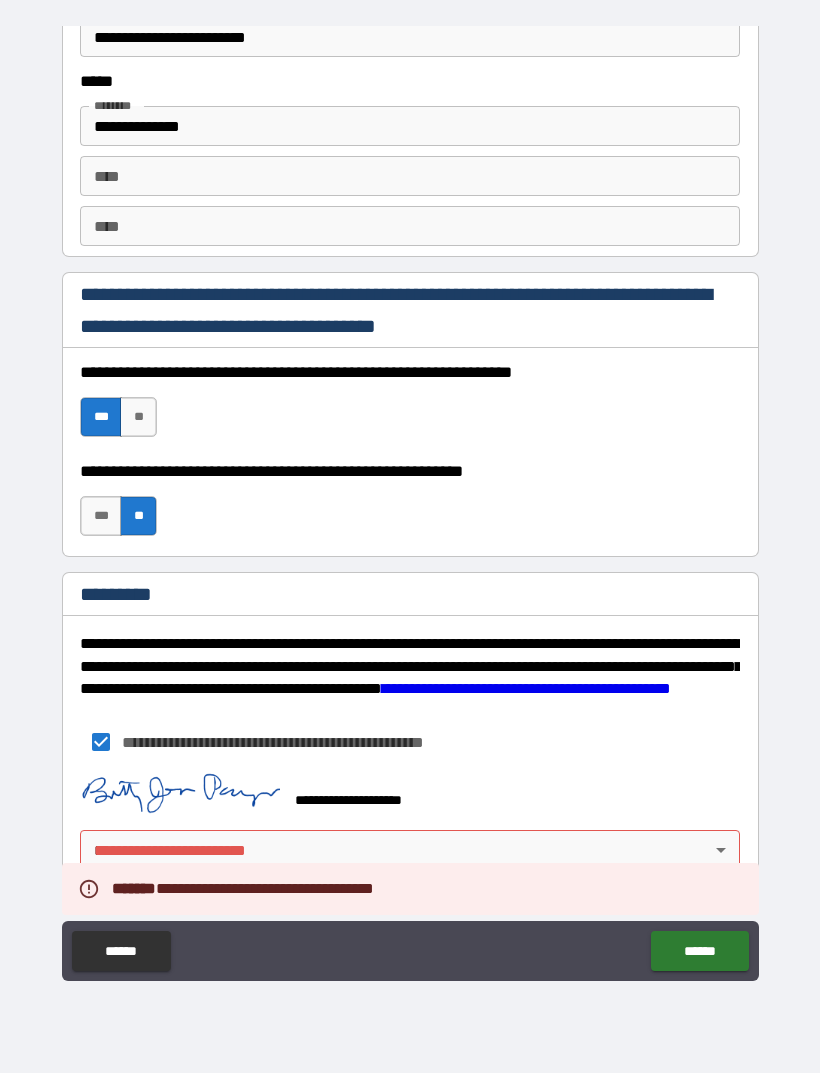 click on "**********" at bounding box center [410, 504] 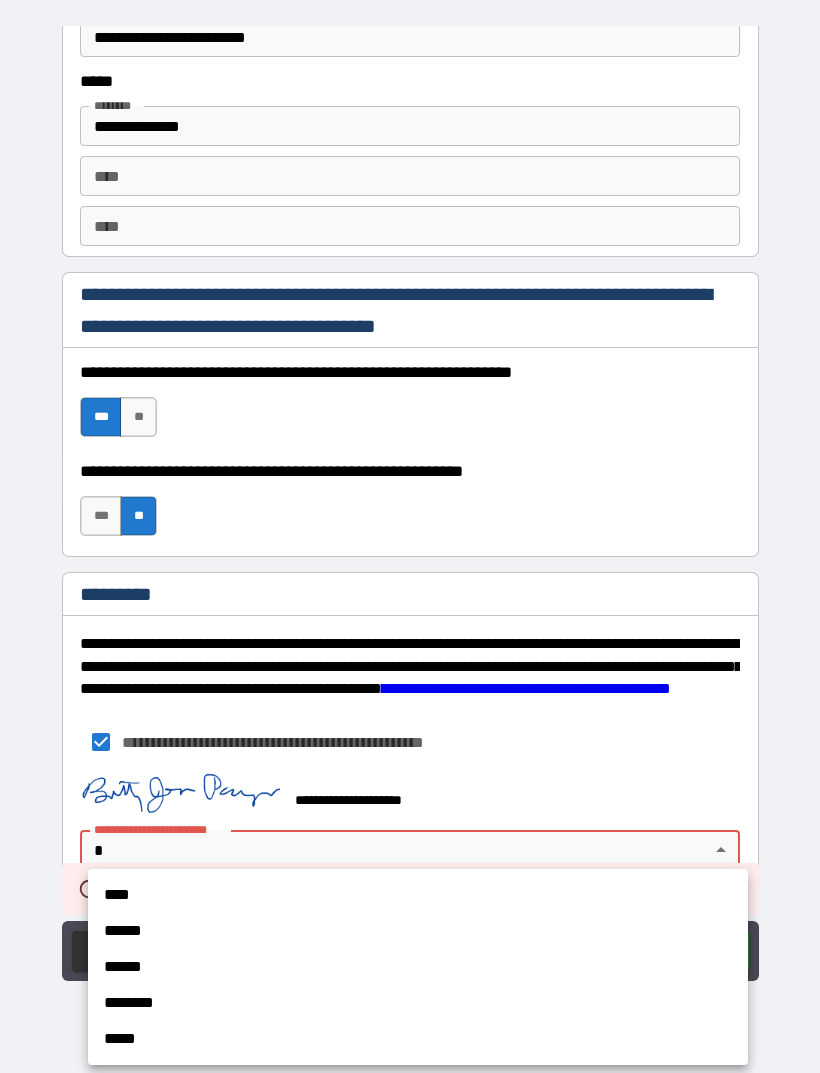 click at bounding box center [410, 536] 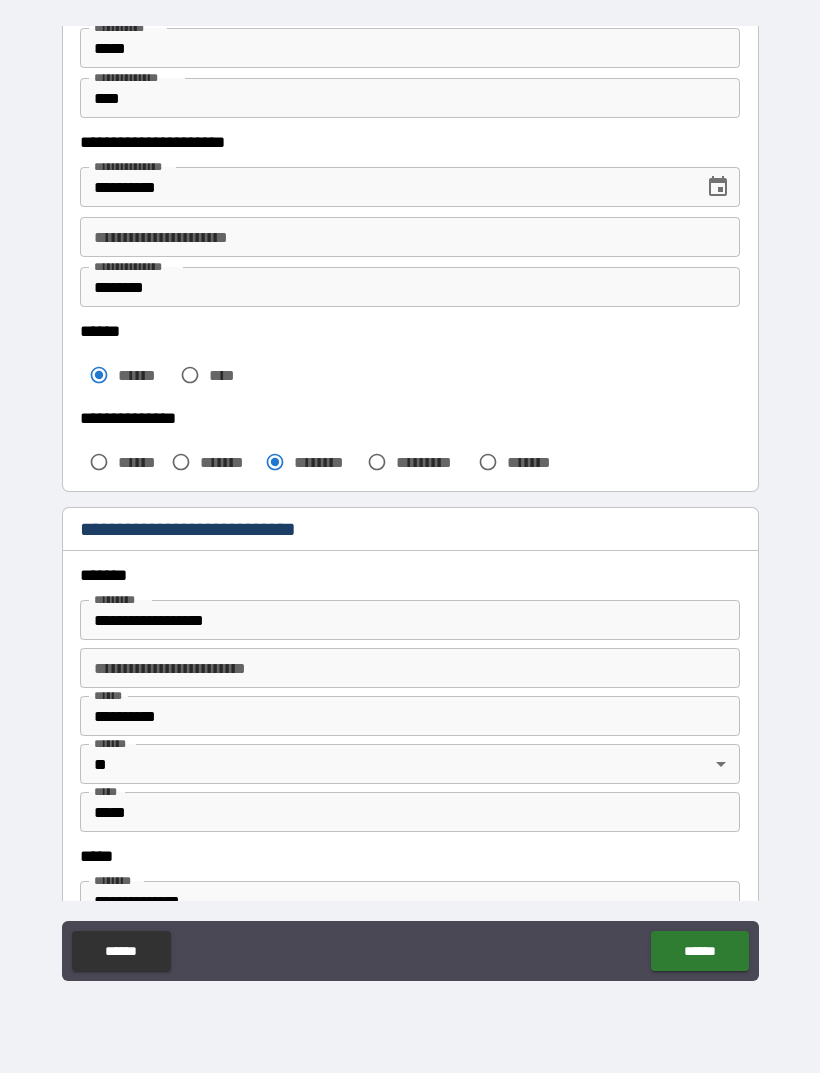 scroll, scrollTop: 359, scrollLeft: 0, axis: vertical 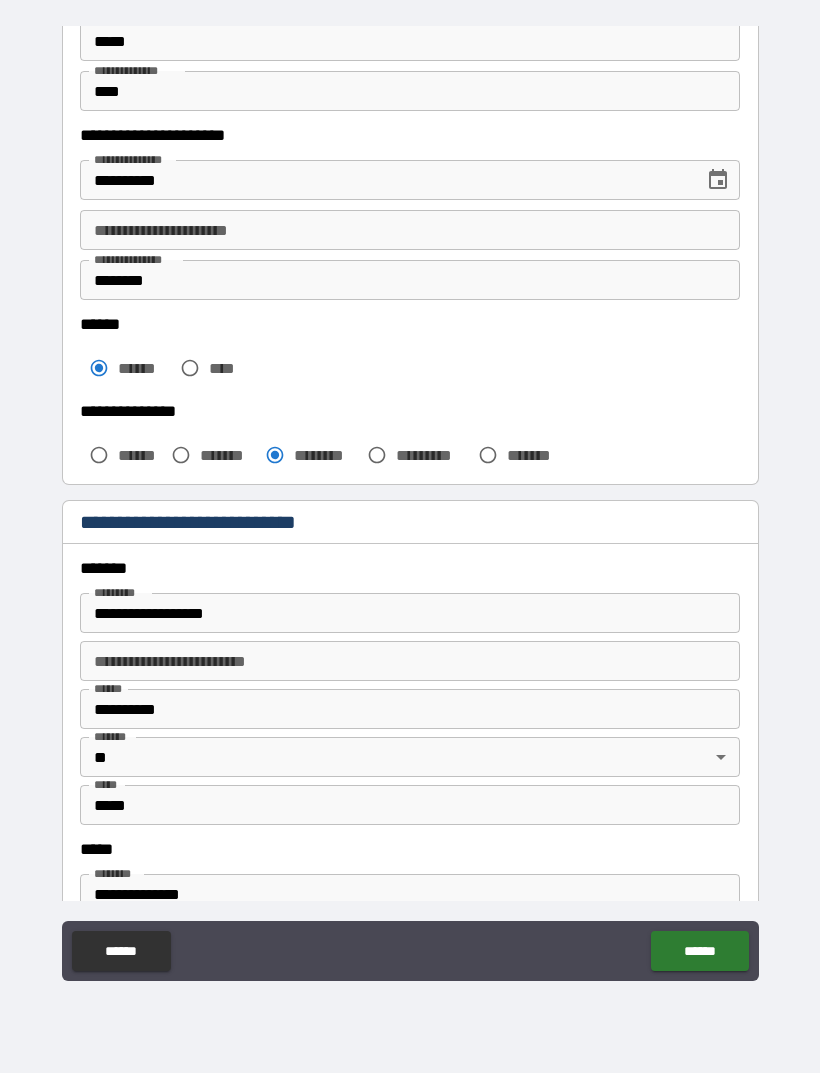 click on "******" at bounding box center [699, 951] 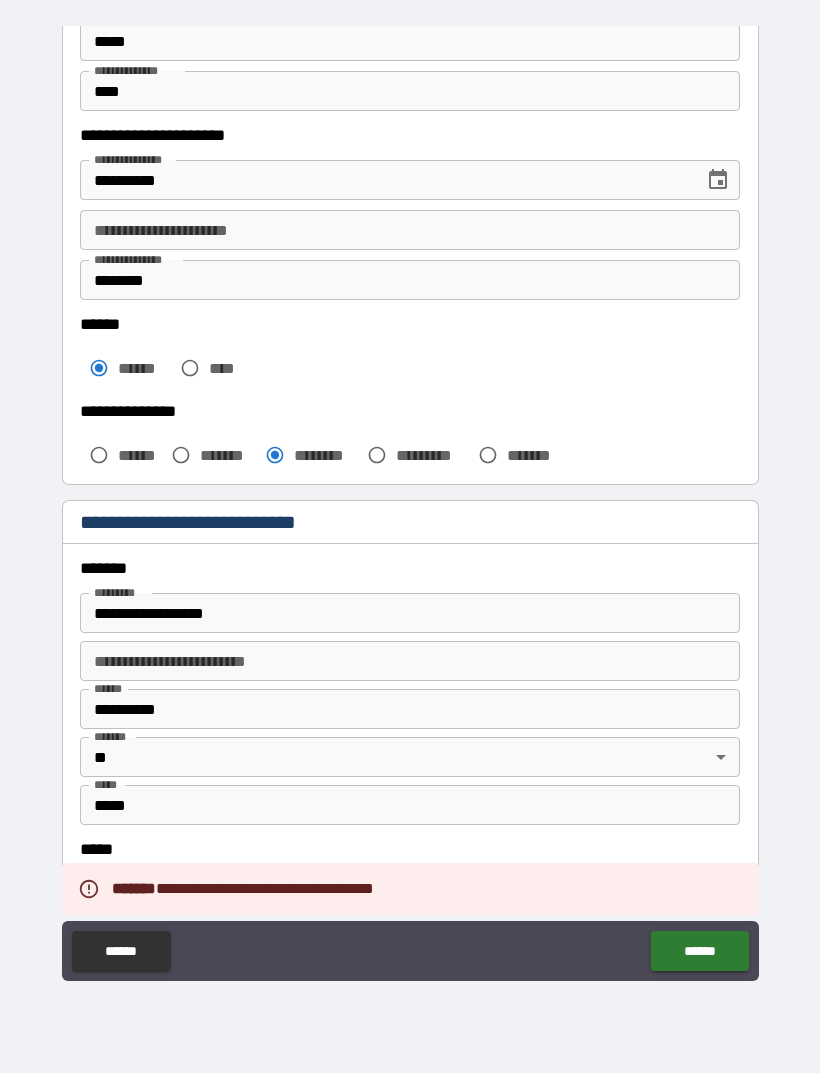 click on "*****" at bounding box center [410, 805] 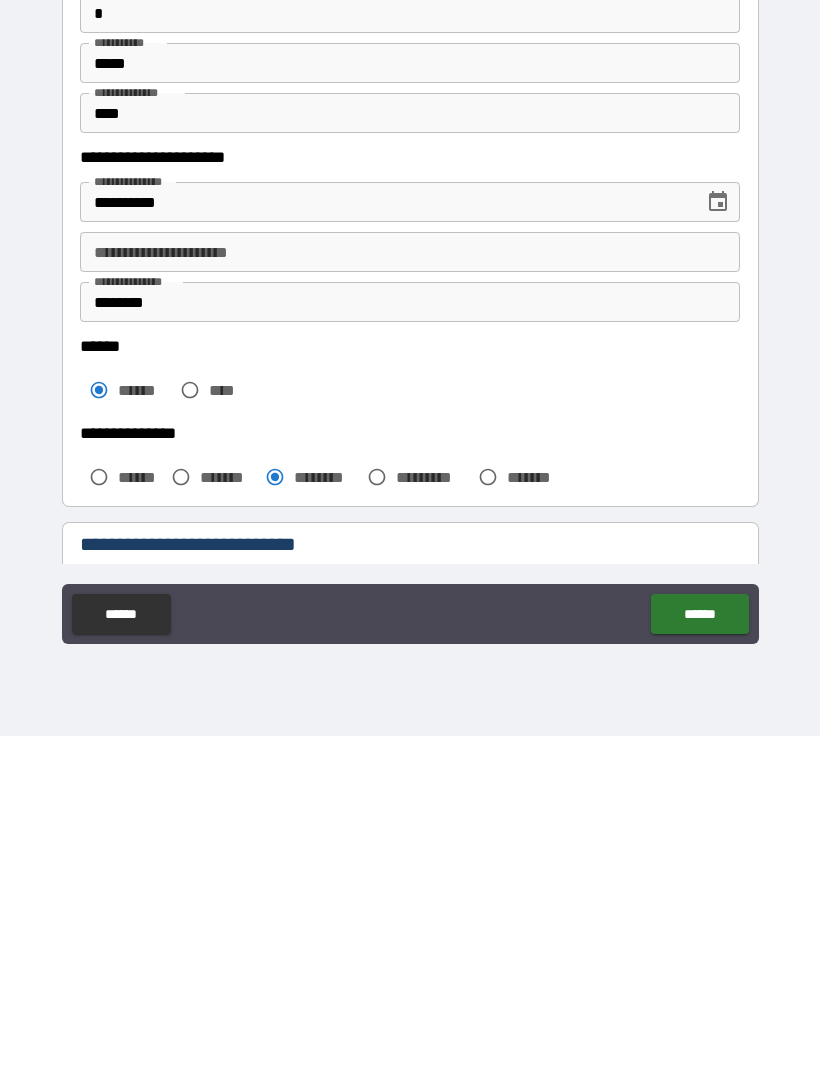 scroll, scrollTop: 0, scrollLeft: 0, axis: both 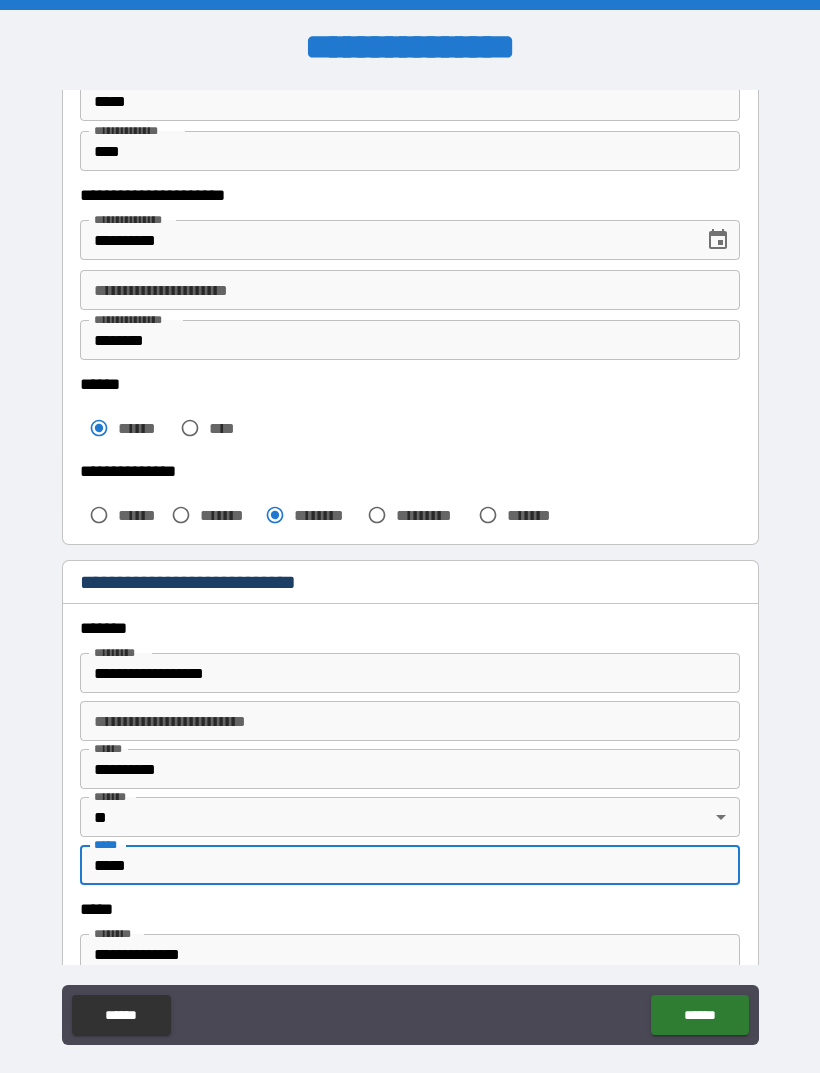 click on "********" at bounding box center (410, 340) 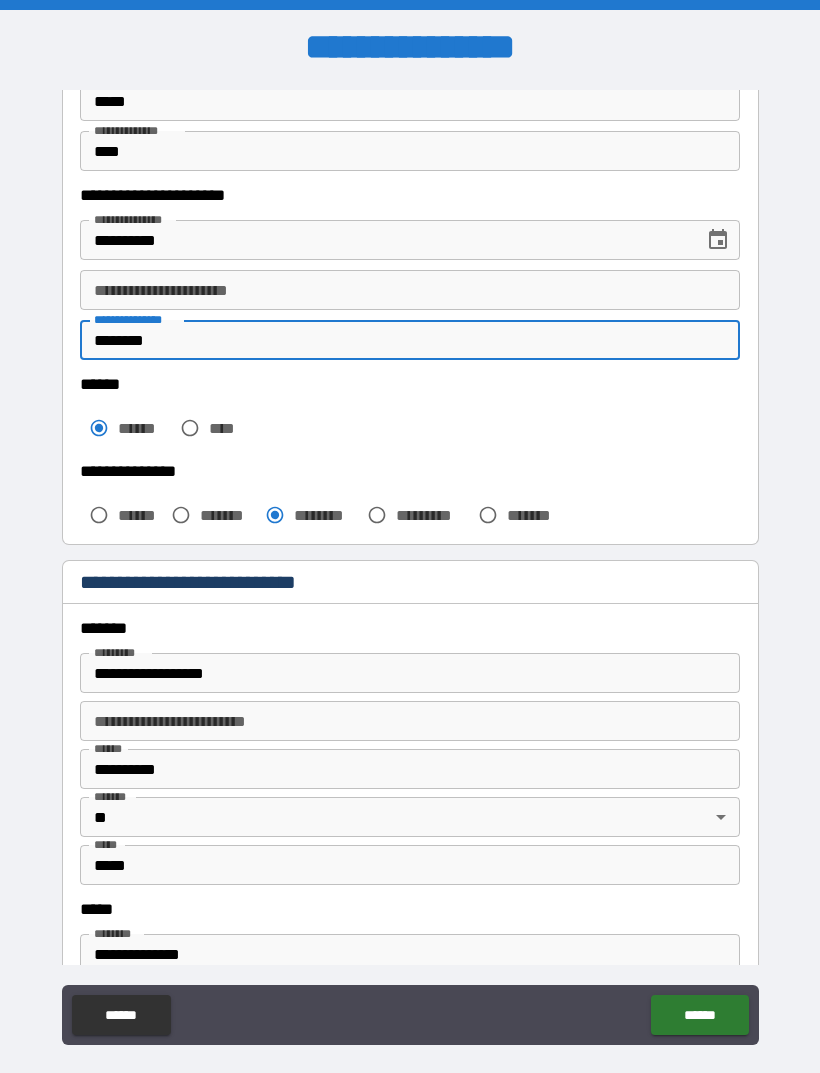 click on "**********" at bounding box center [135, 319] 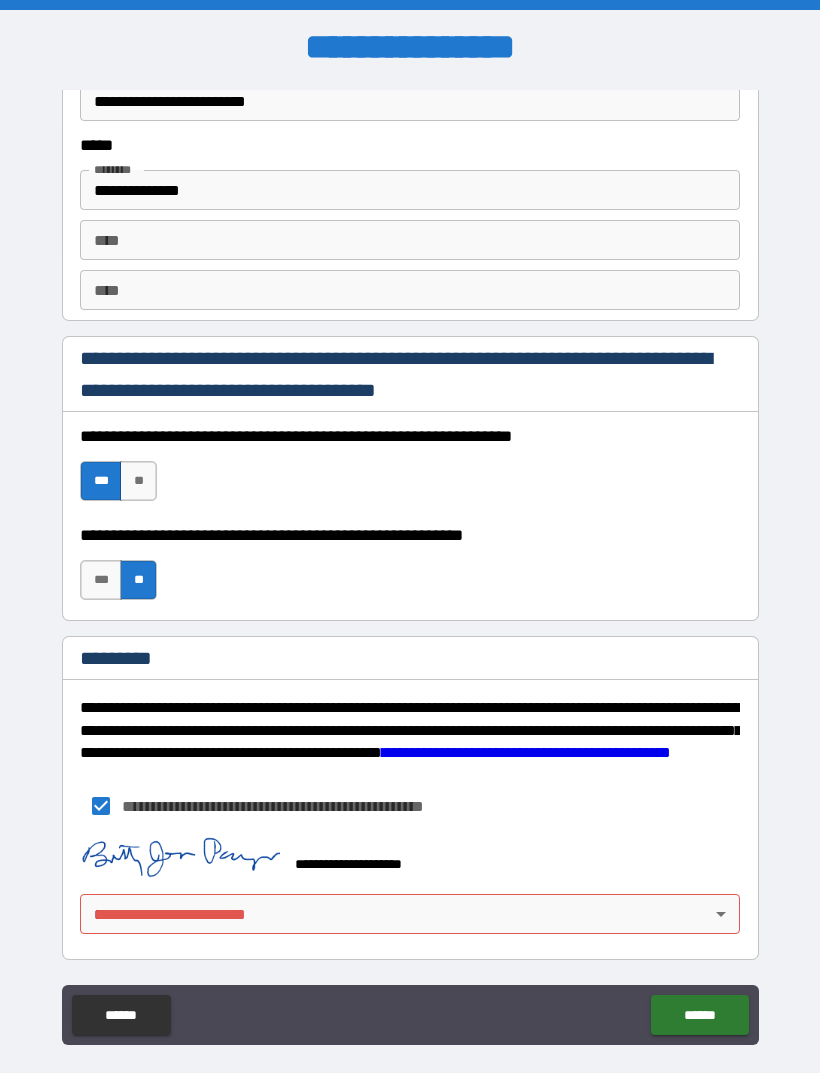 scroll, scrollTop: 2853, scrollLeft: 0, axis: vertical 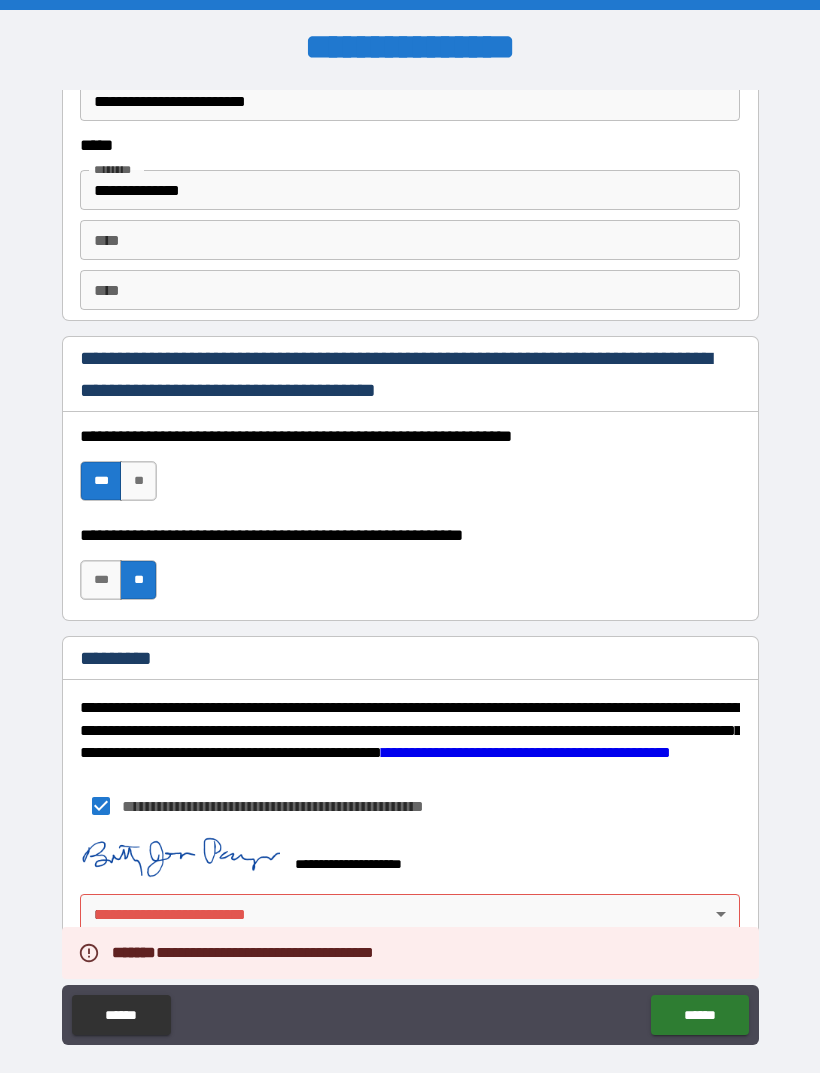 click on "**********" at bounding box center (410, 568) 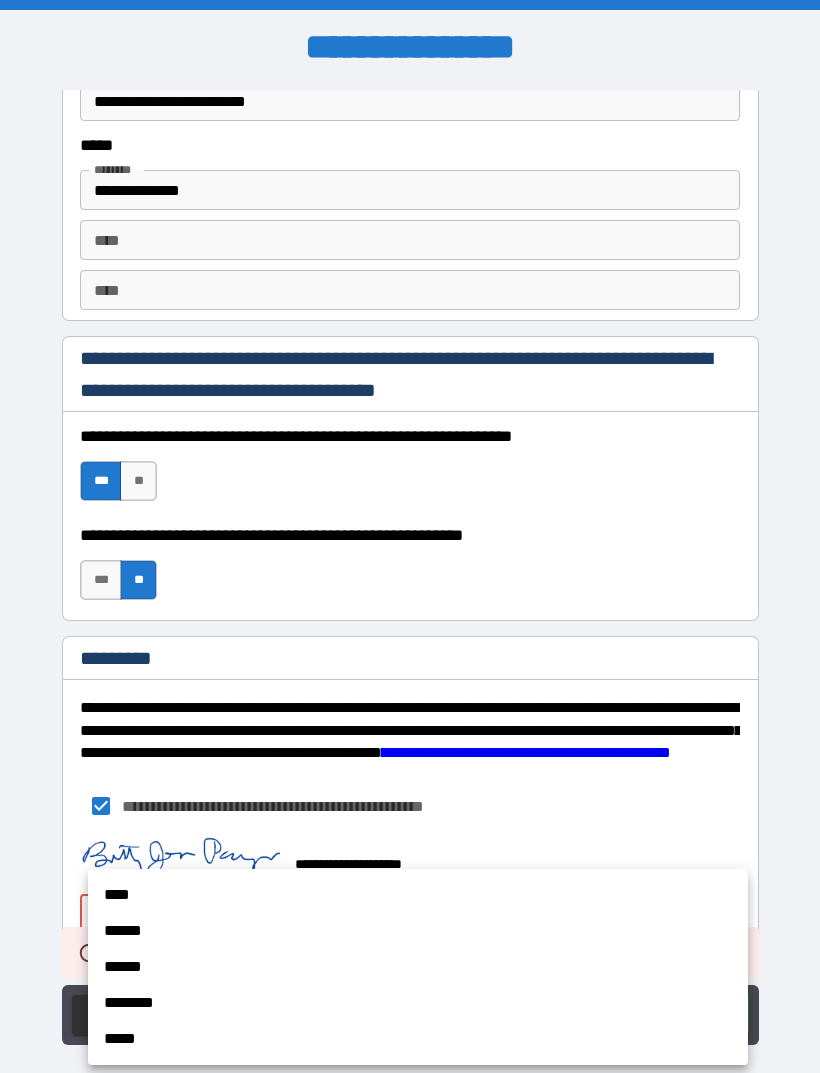 click on "****" at bounding box center [418, 895] 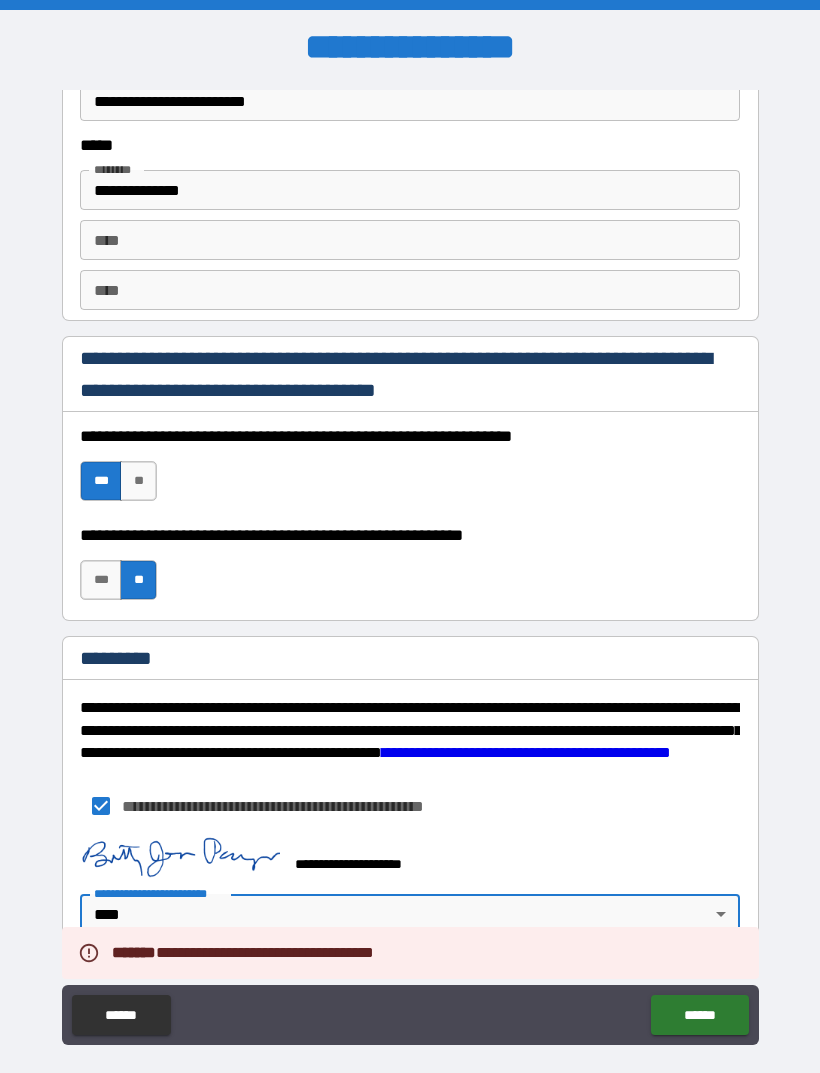 click on "******" at bounding box center [699, 1015] 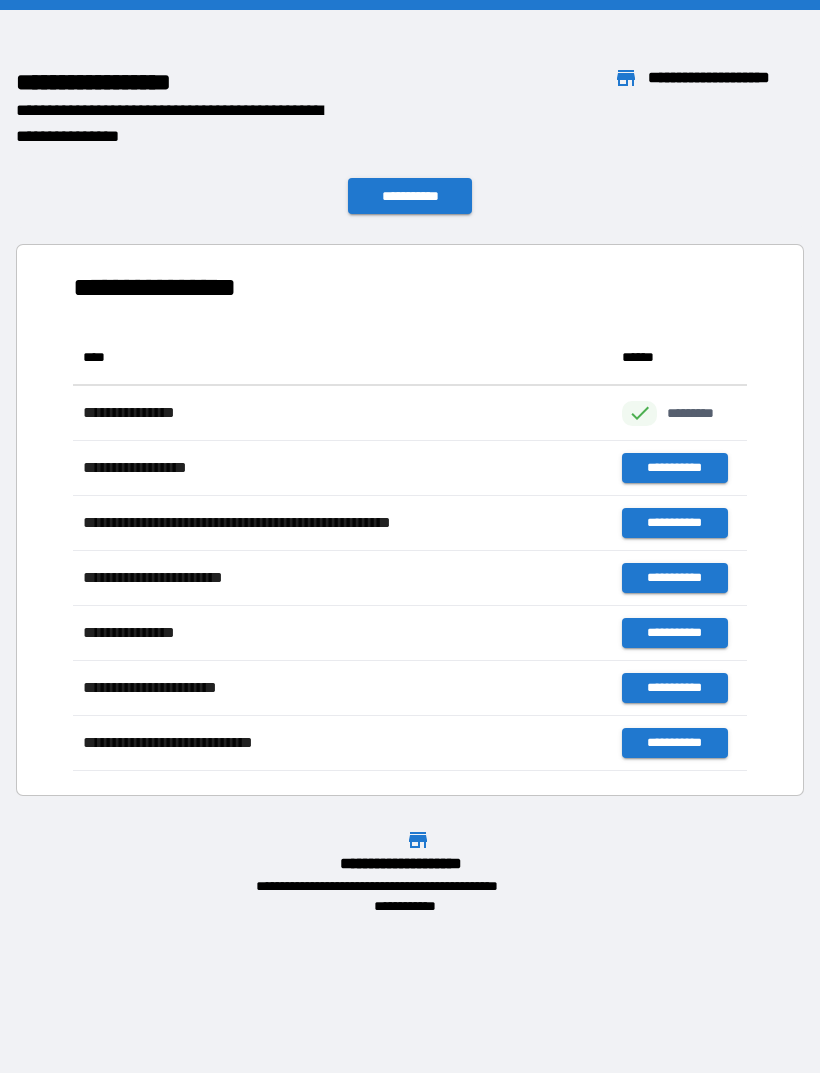 scroll, scrollTop: 1, scrollLeft: 1, axis: both 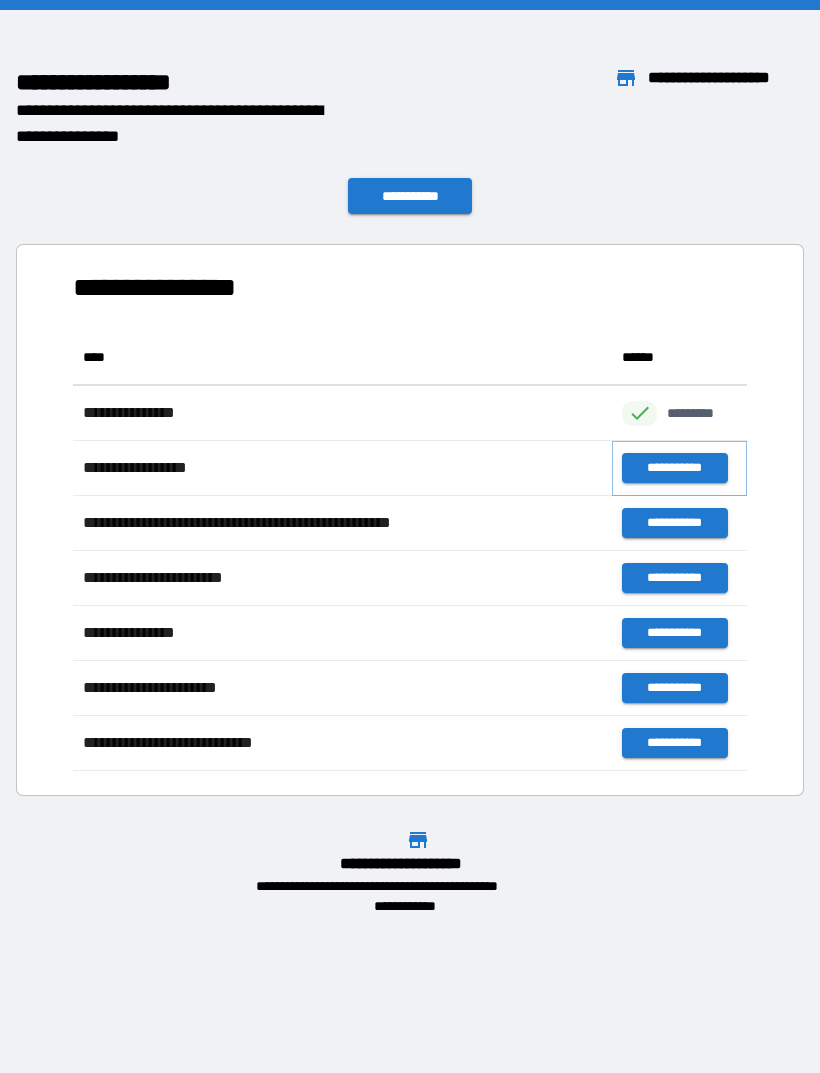 click on "**********" at bounding box center (674, 468) 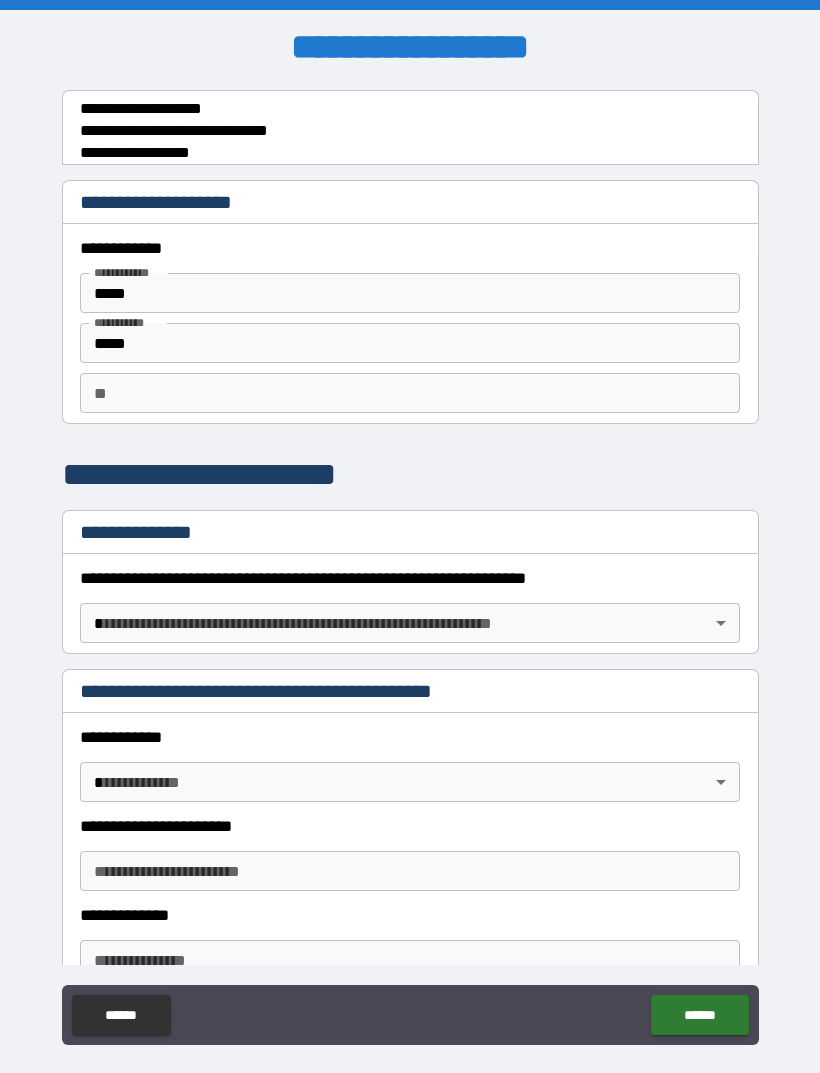 click on "** **" at bounding box center [410, 393] 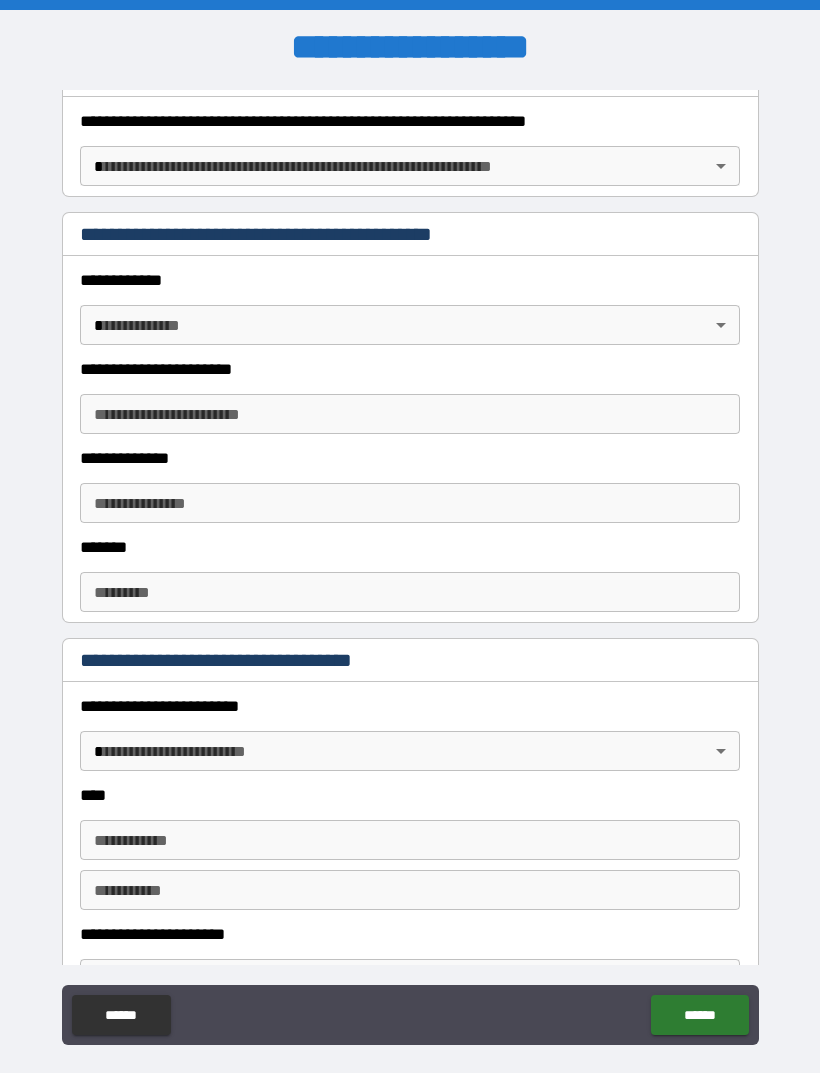 scroll, scrollTop: 459, scrollLeft: 0, axis: vertical 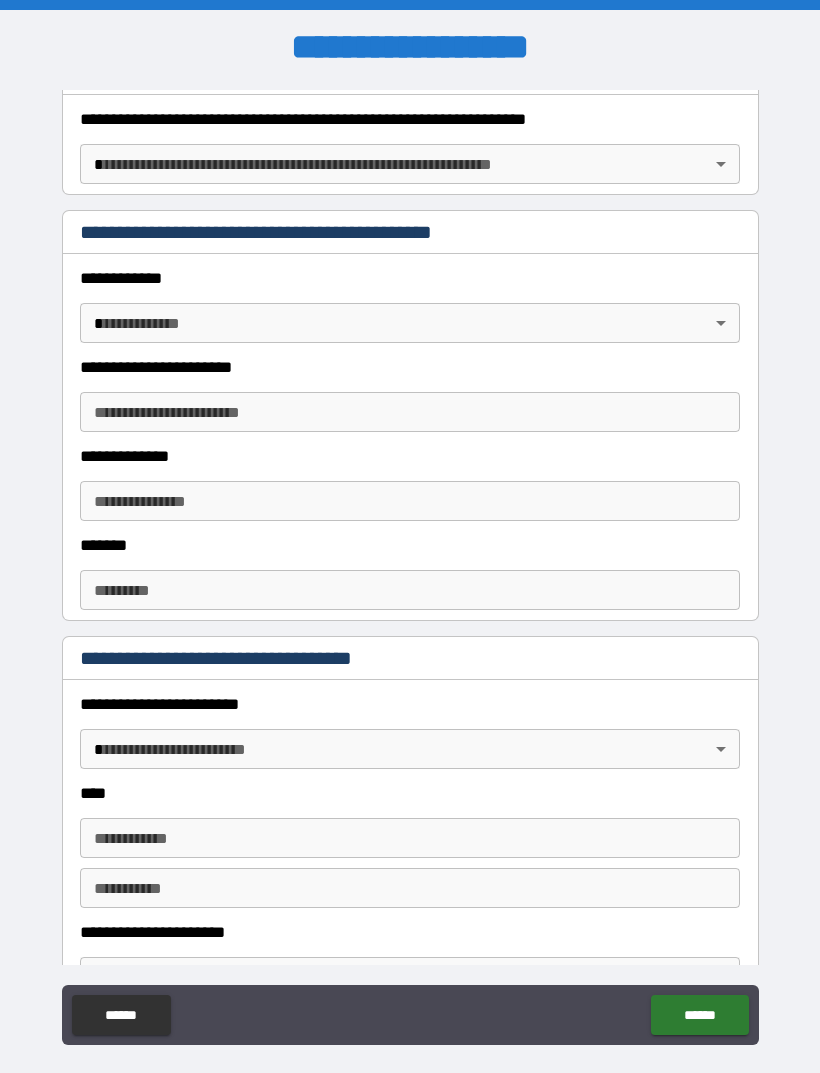type on "*" 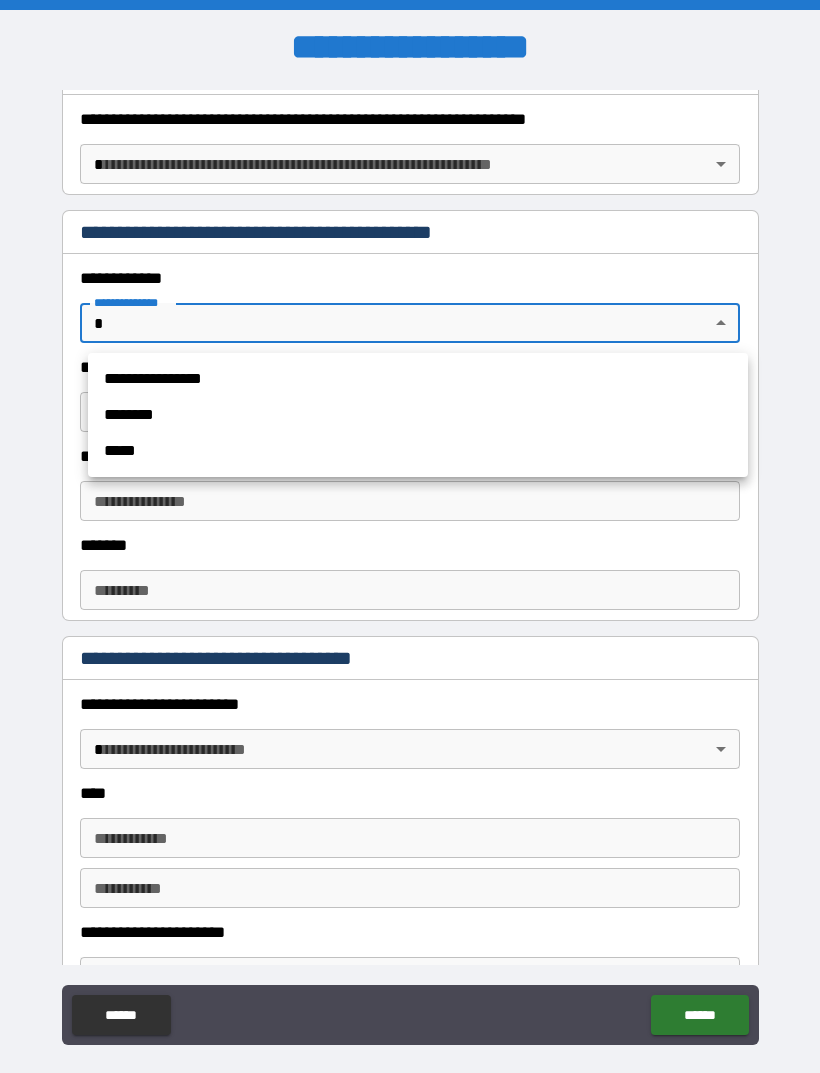 click at bounding box center (410, 536) 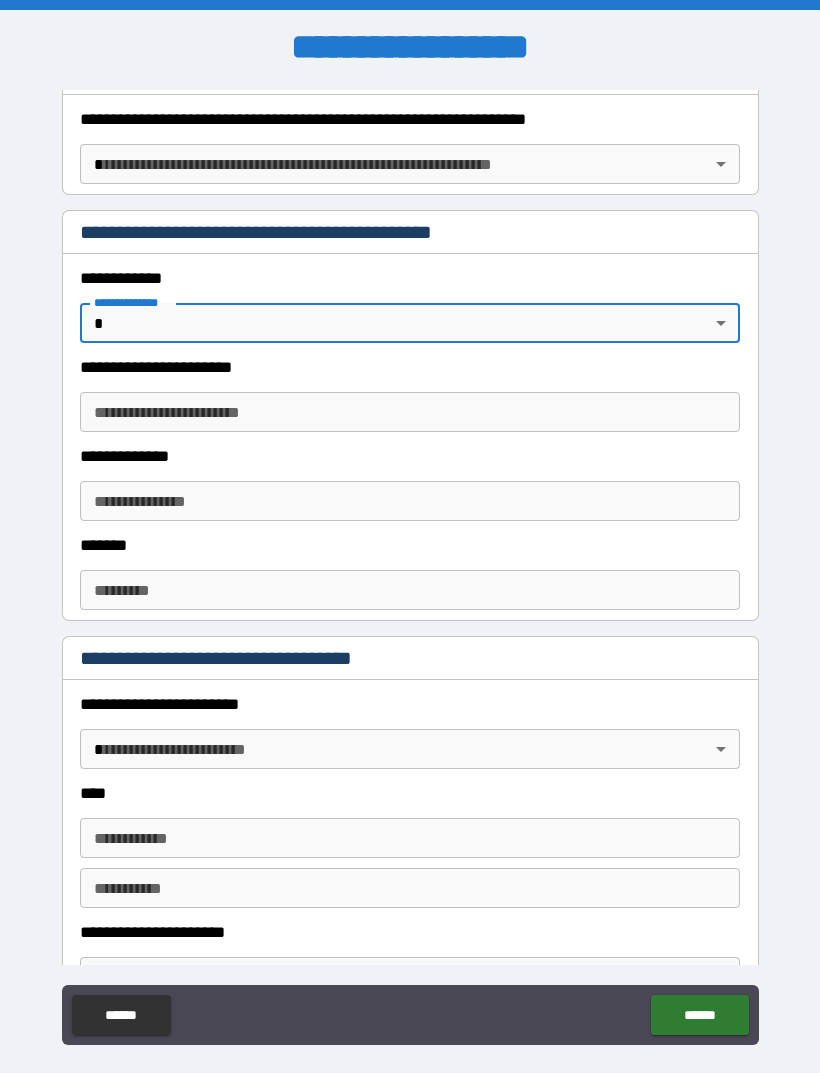 click on "**********" at bounding box center [410, 568] 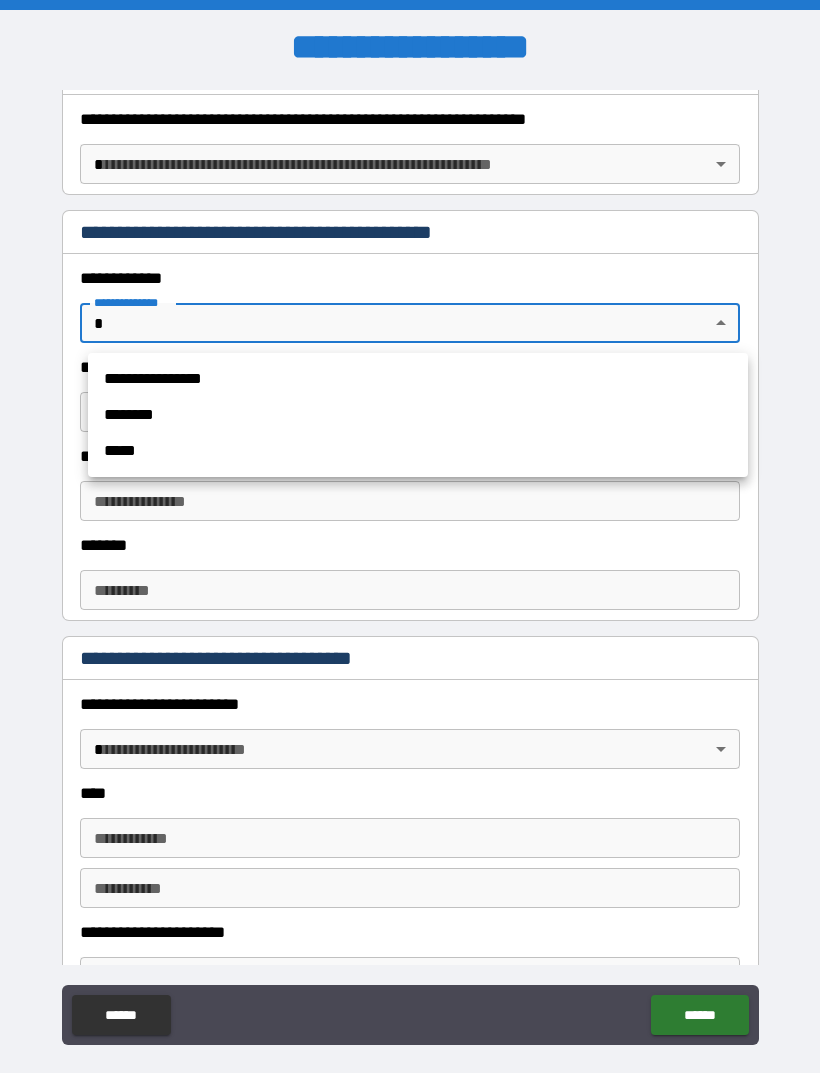 click on "*****" at bounding box center (418, 451) 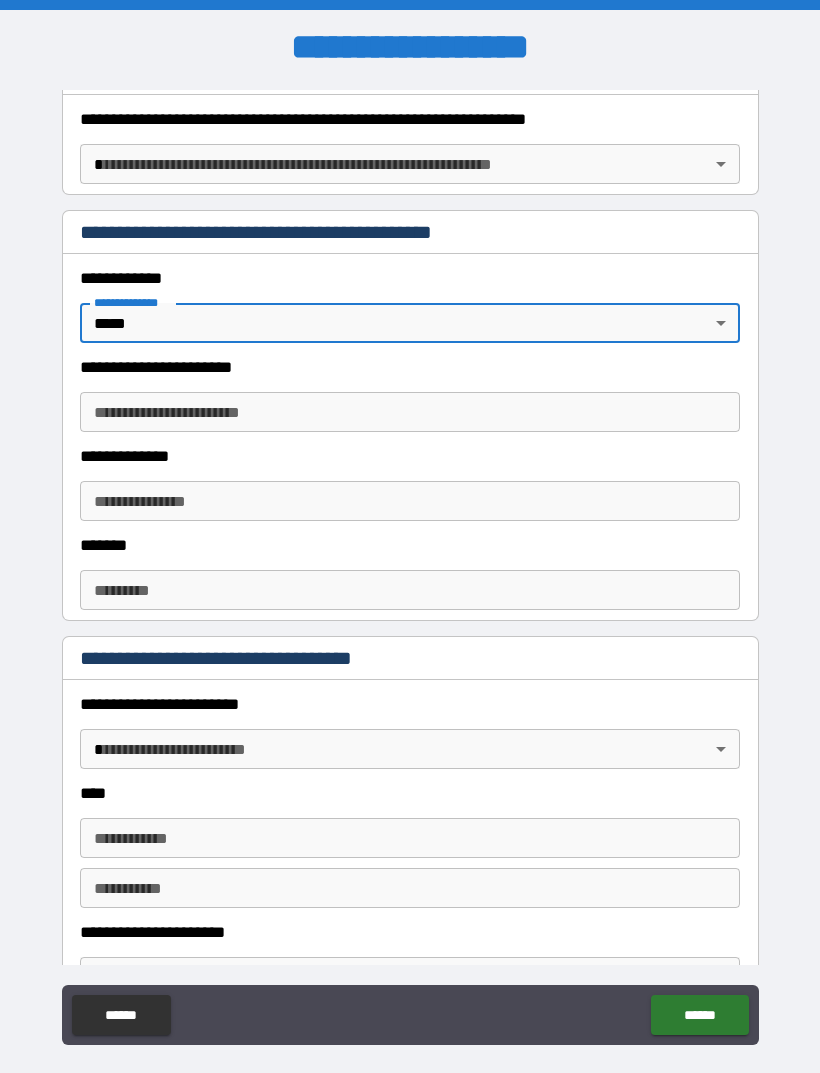 click on "**********" at bounding box center (410, 412) 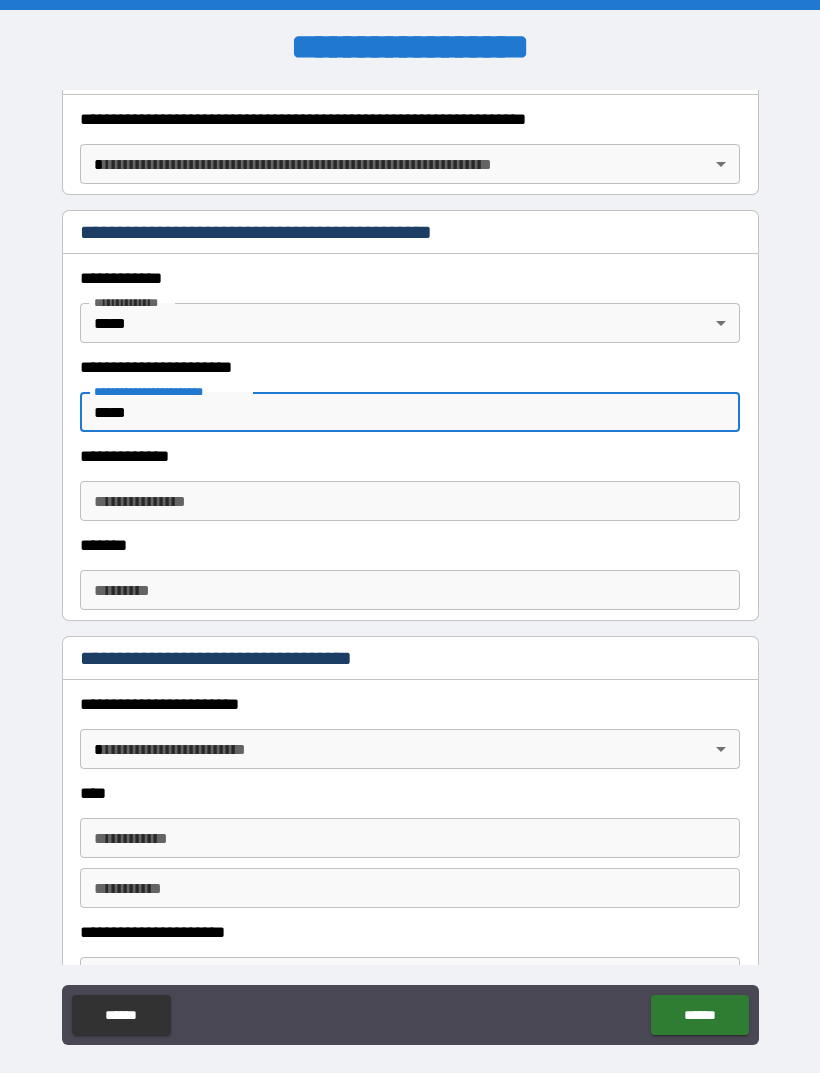 type on "*****" 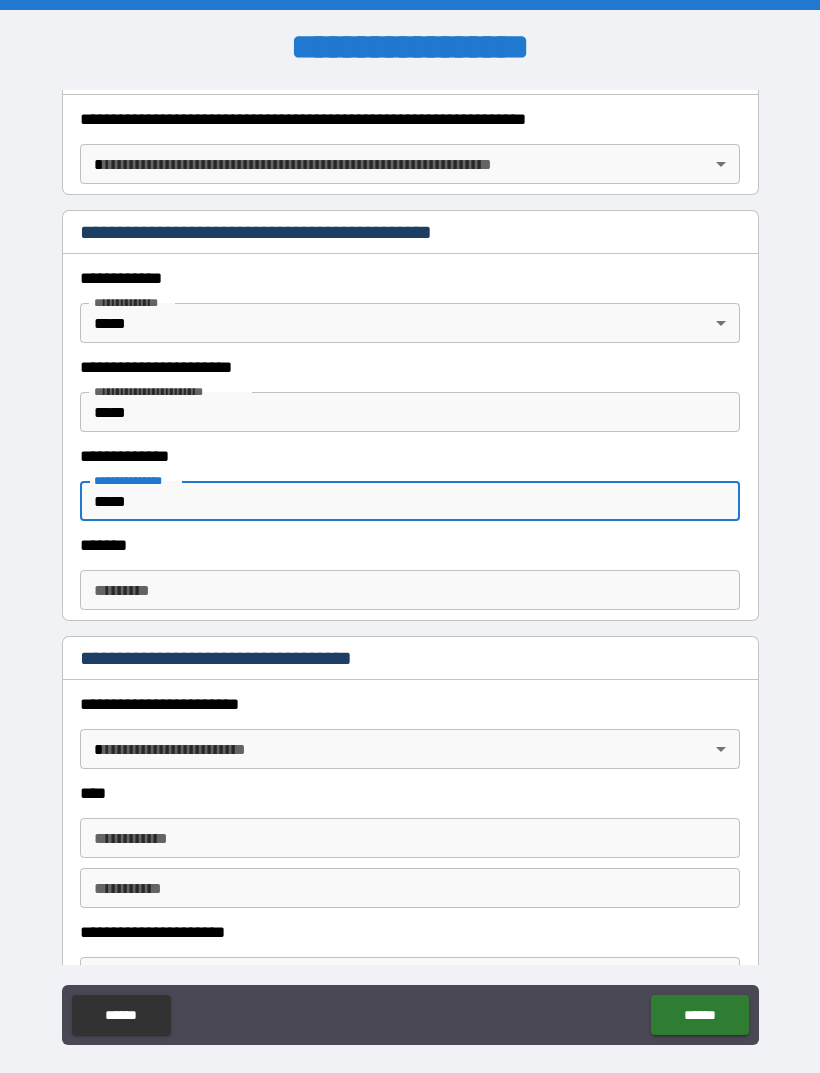 type on "*****" 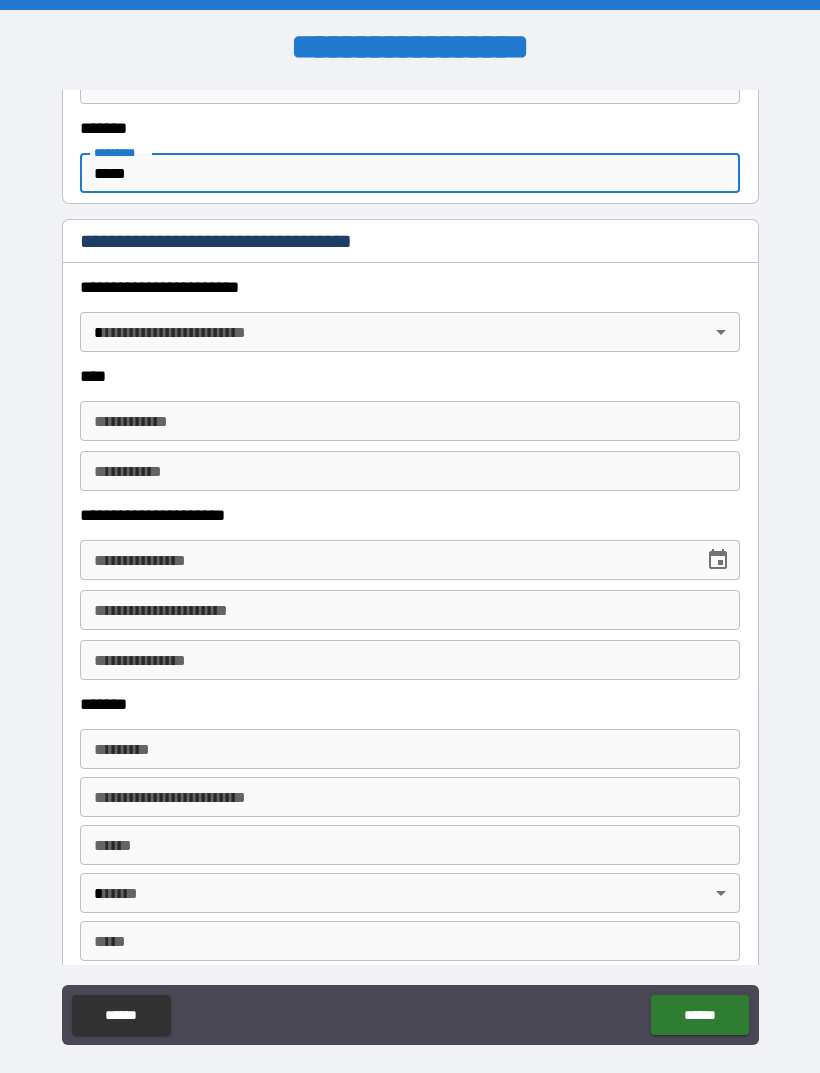 scroll, scrollTop: 928, scrollLeft: 0, axis: vertical 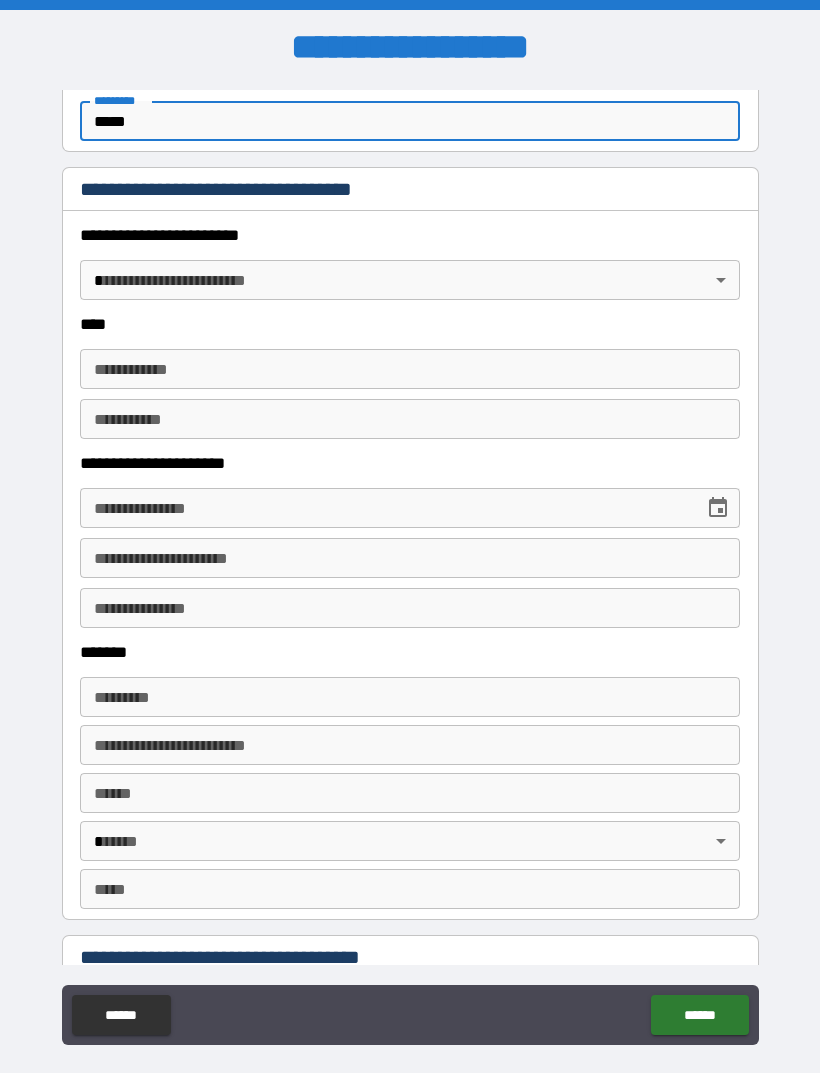 type on "*****" 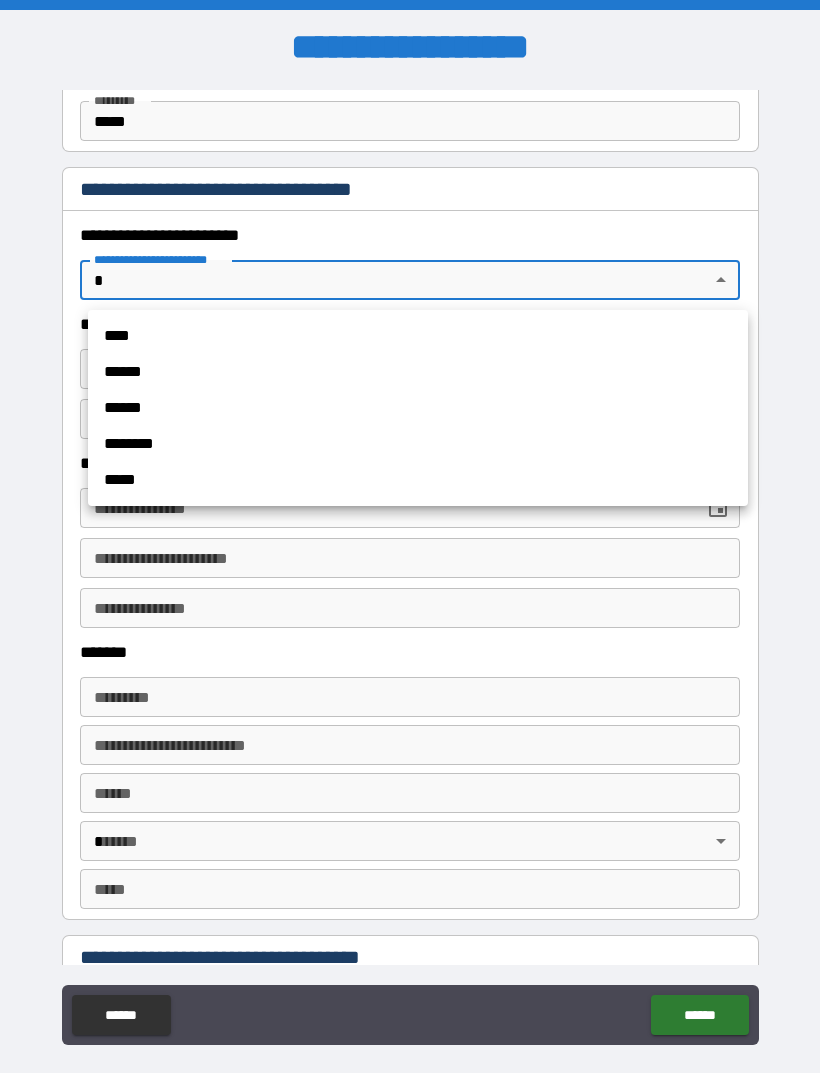 click on "****" at bounding box center (418, 336) 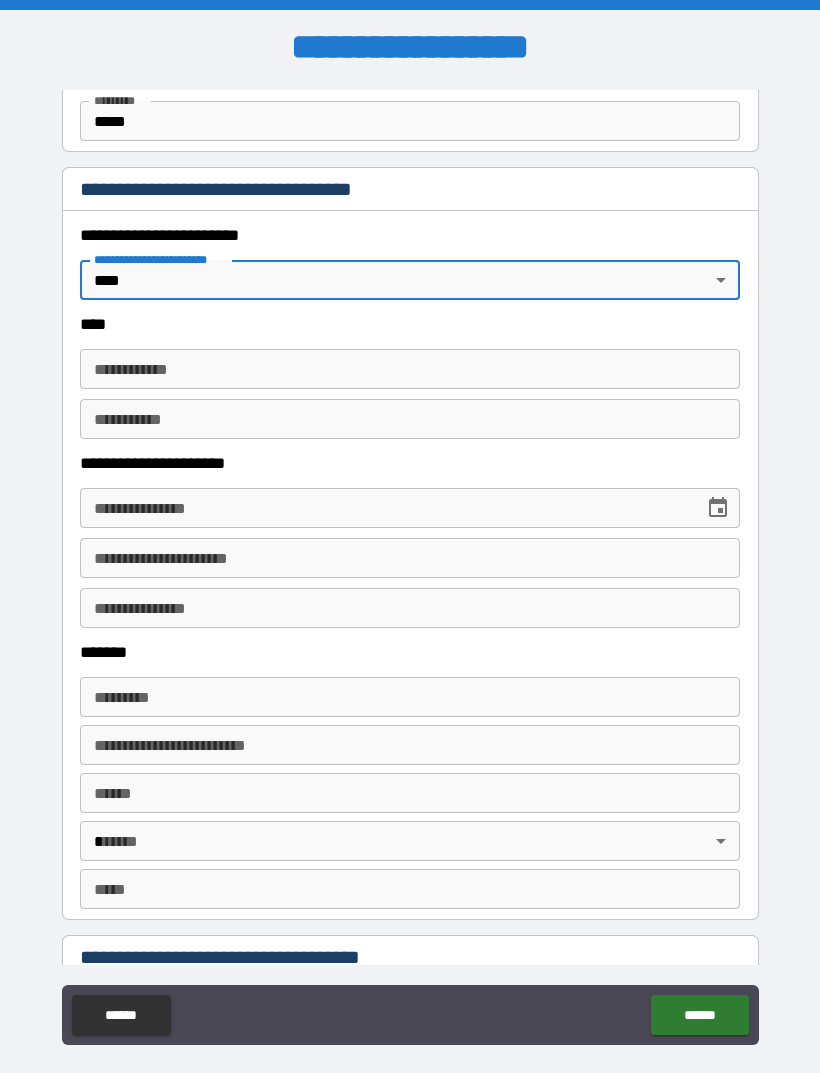 click on "**********" at bounding box center (410, 369) 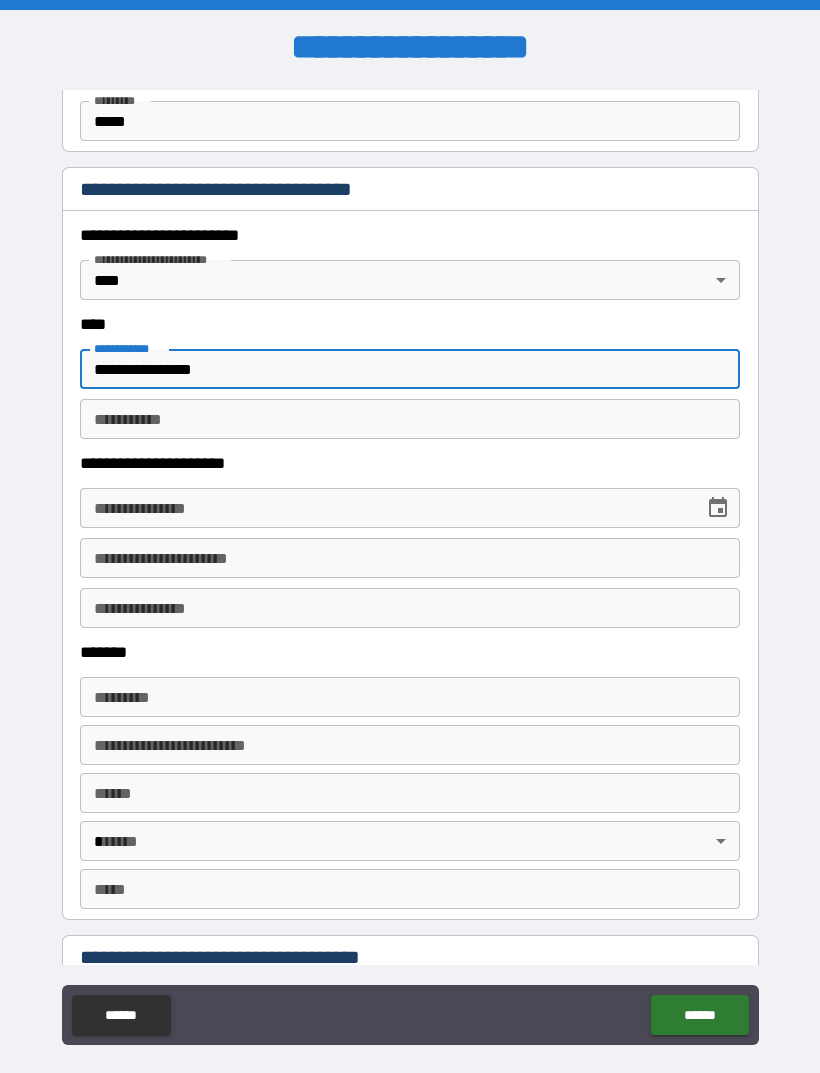 click on "**********" at bounding box center (410, 369) 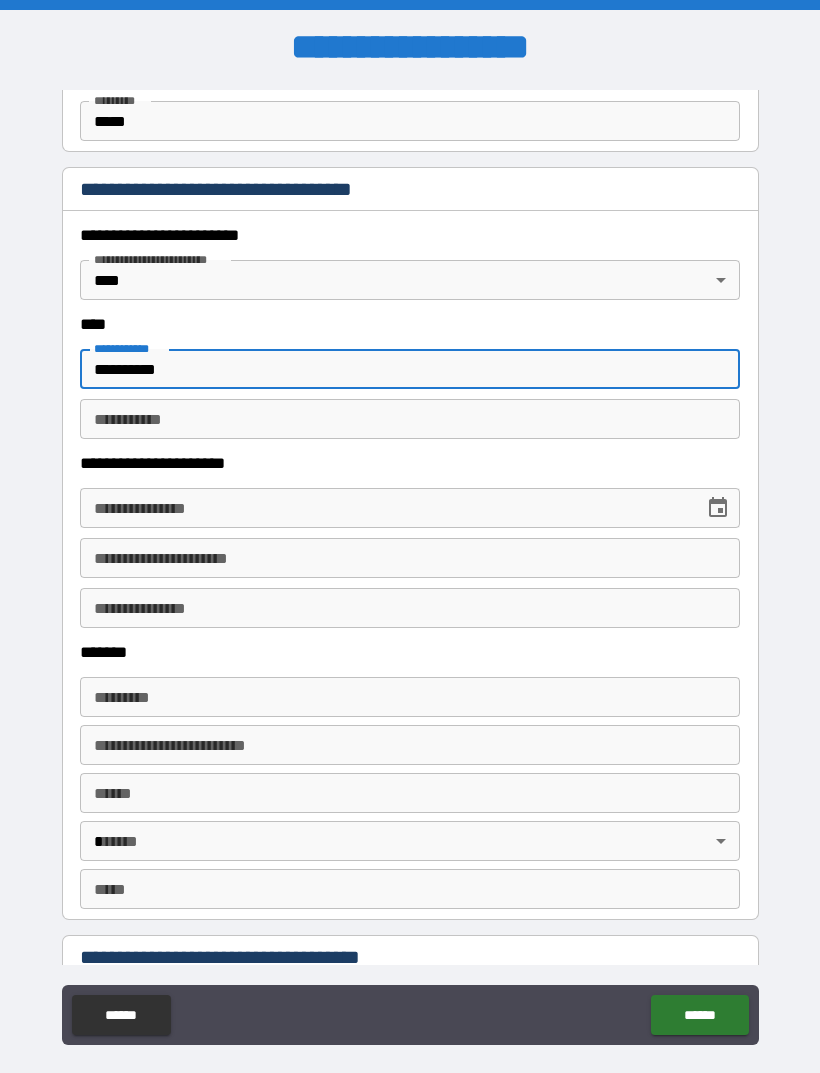 type on "**********" 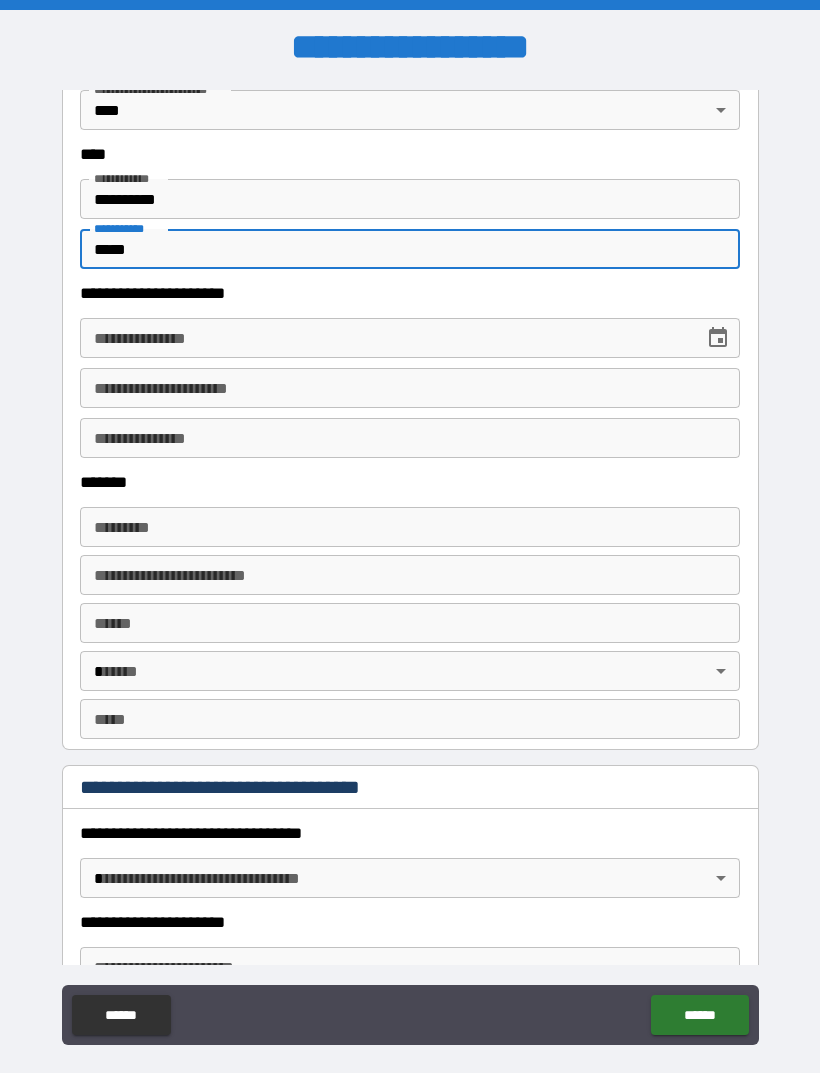 scroll, scrollTop: 1099, scrollLeft: 0, axis: vertical 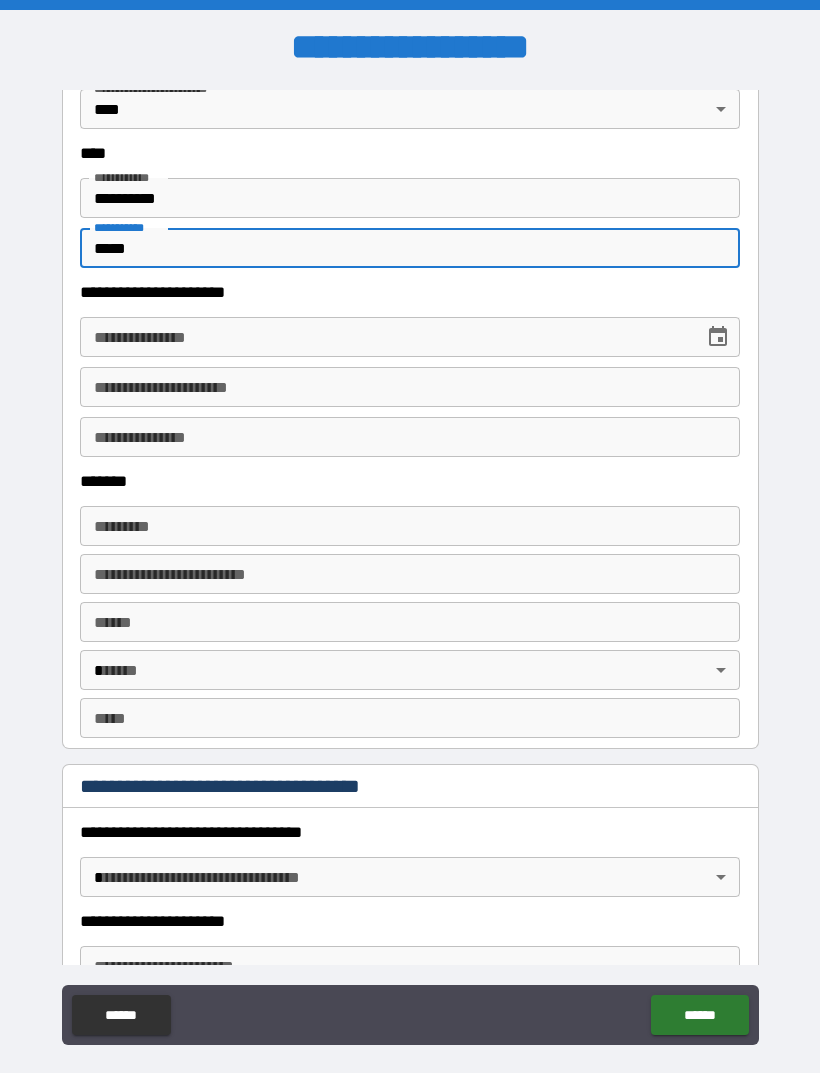 type on "*****" 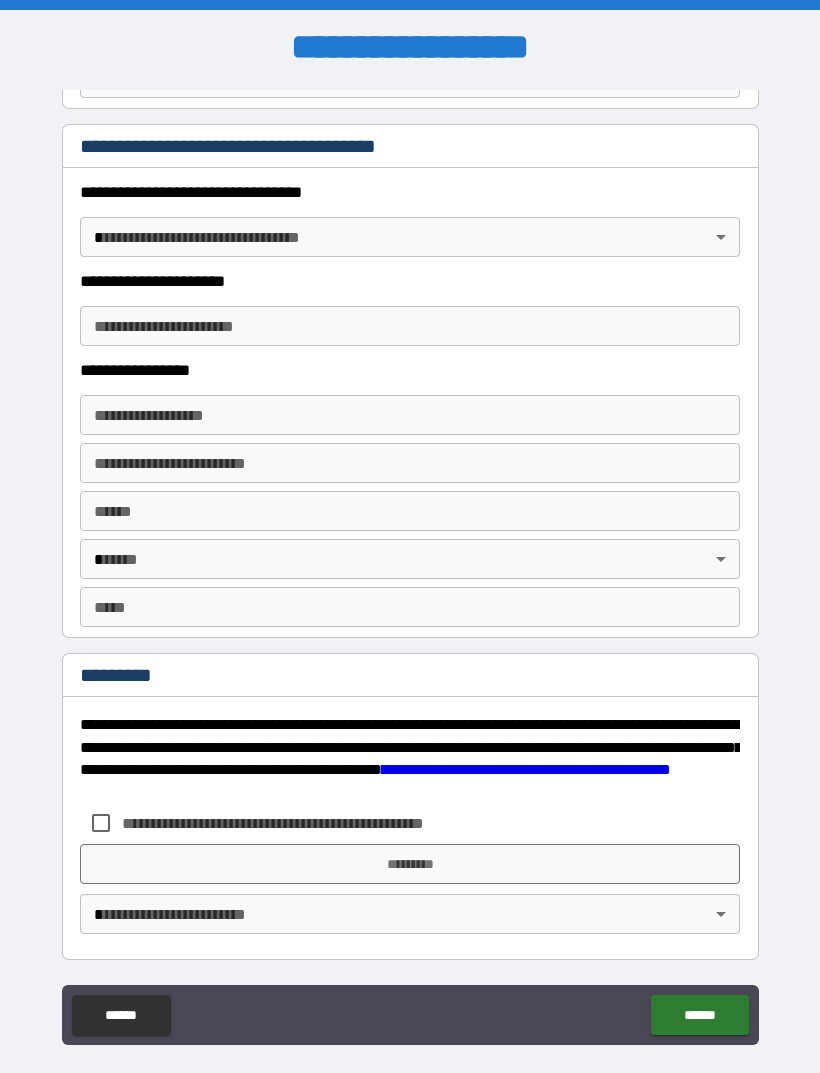 scroll, scrollTop: 3551, scrollLeft: 0, axis: vertical 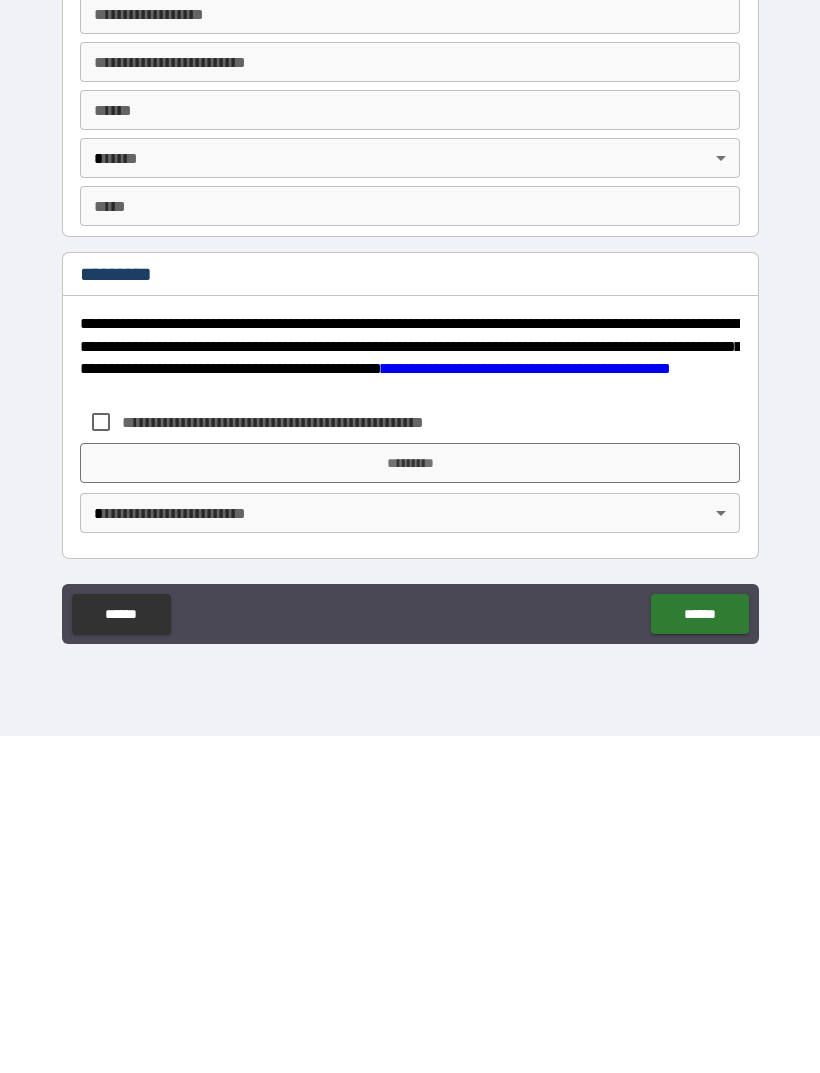 type on "**********" 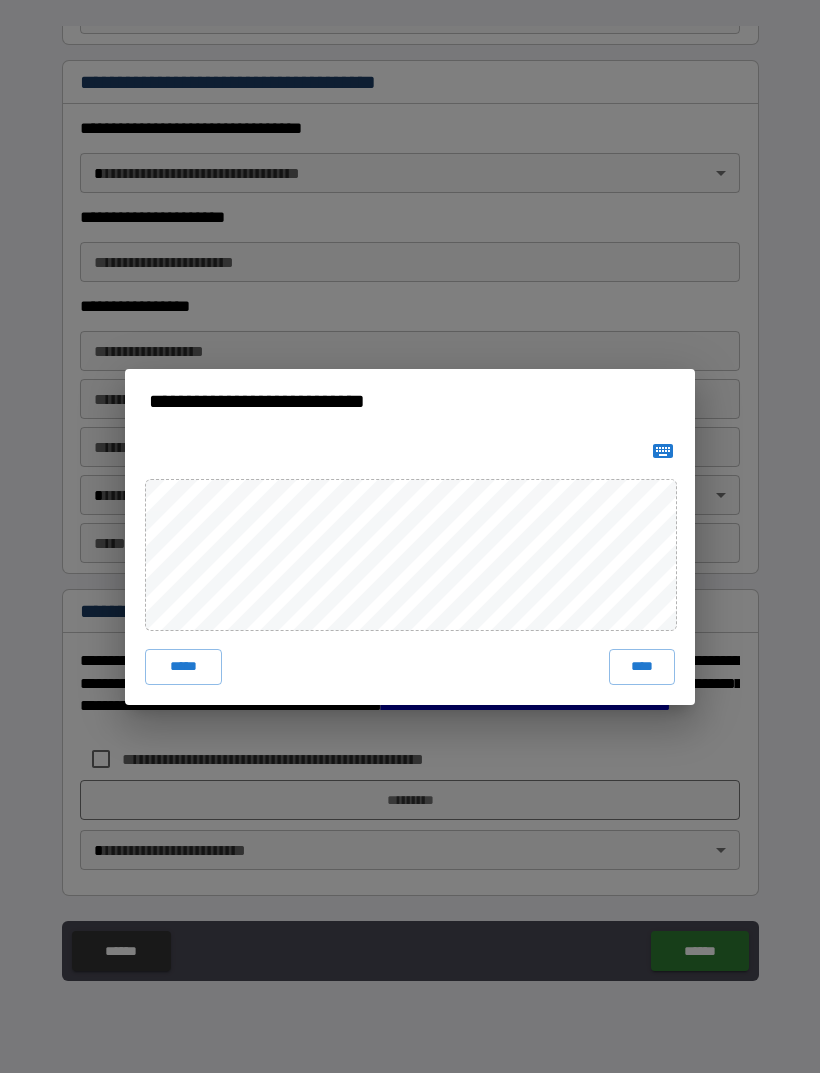 click on "****" at bounding box center [642, 667] 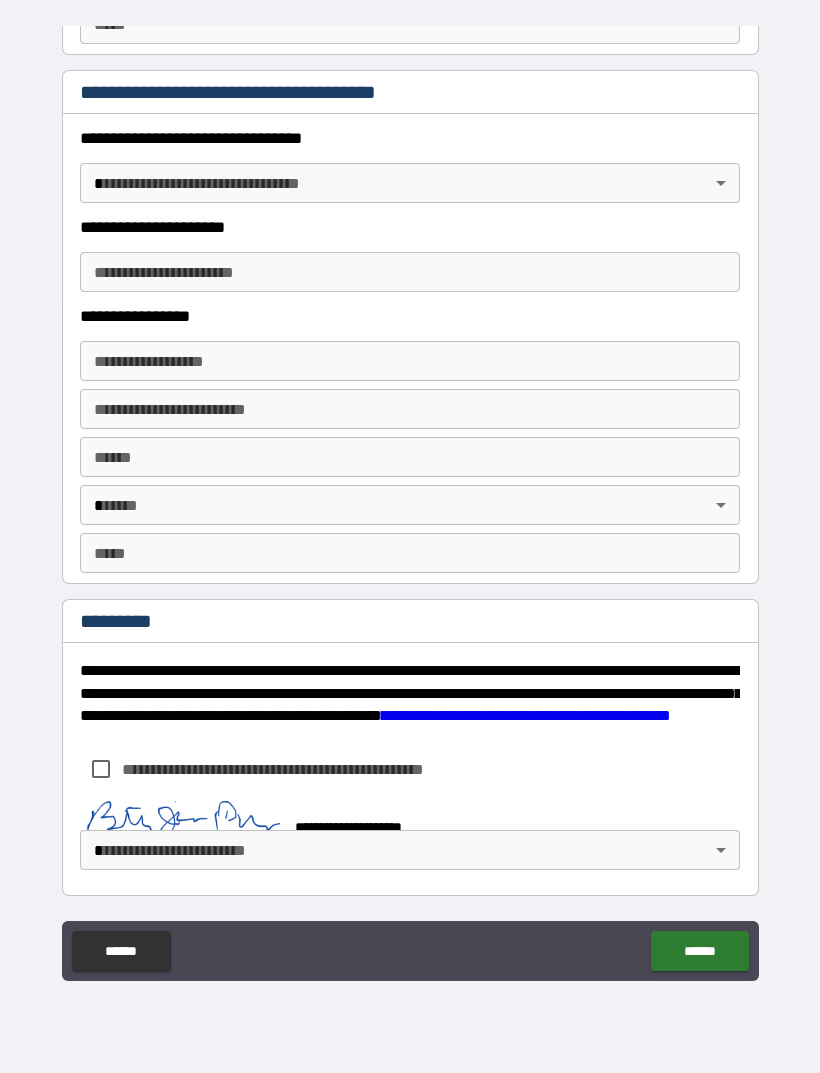 scroll, scrollTop: 3541, scrollLeft: 0, axis: vertical 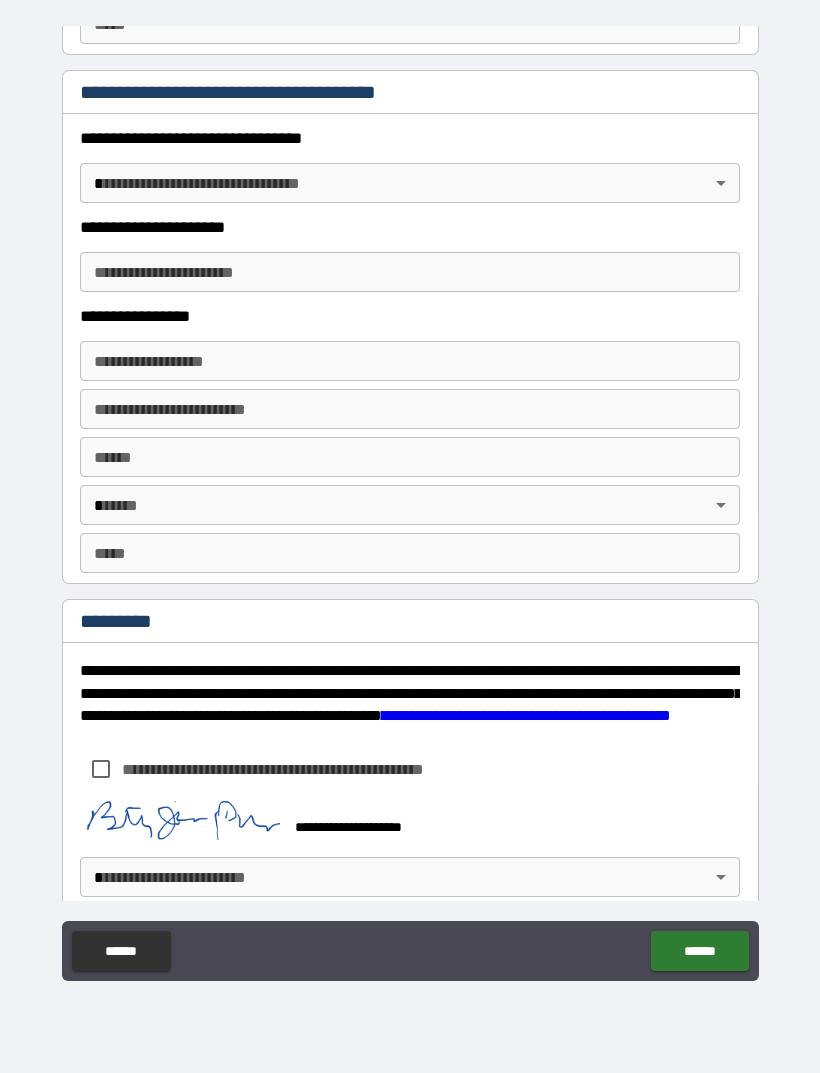 click on "******" at bounding box center [699, 951] 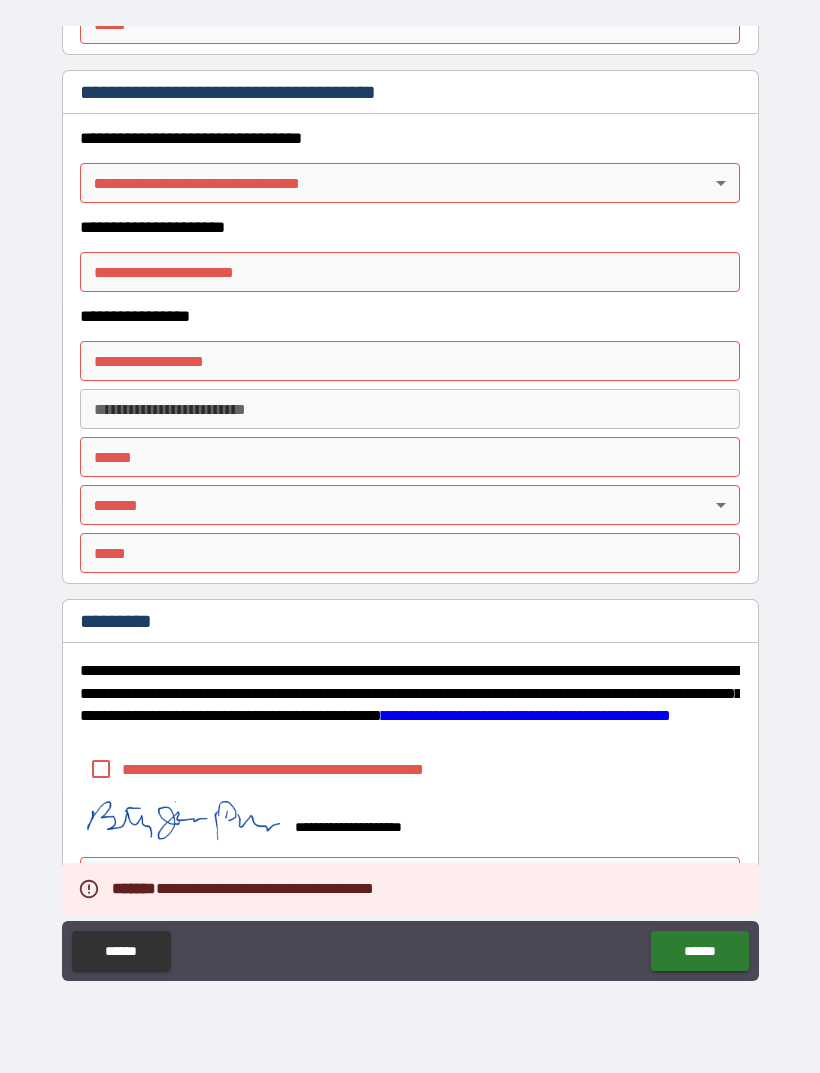 click on "**********" at bounding box center (410, 504) 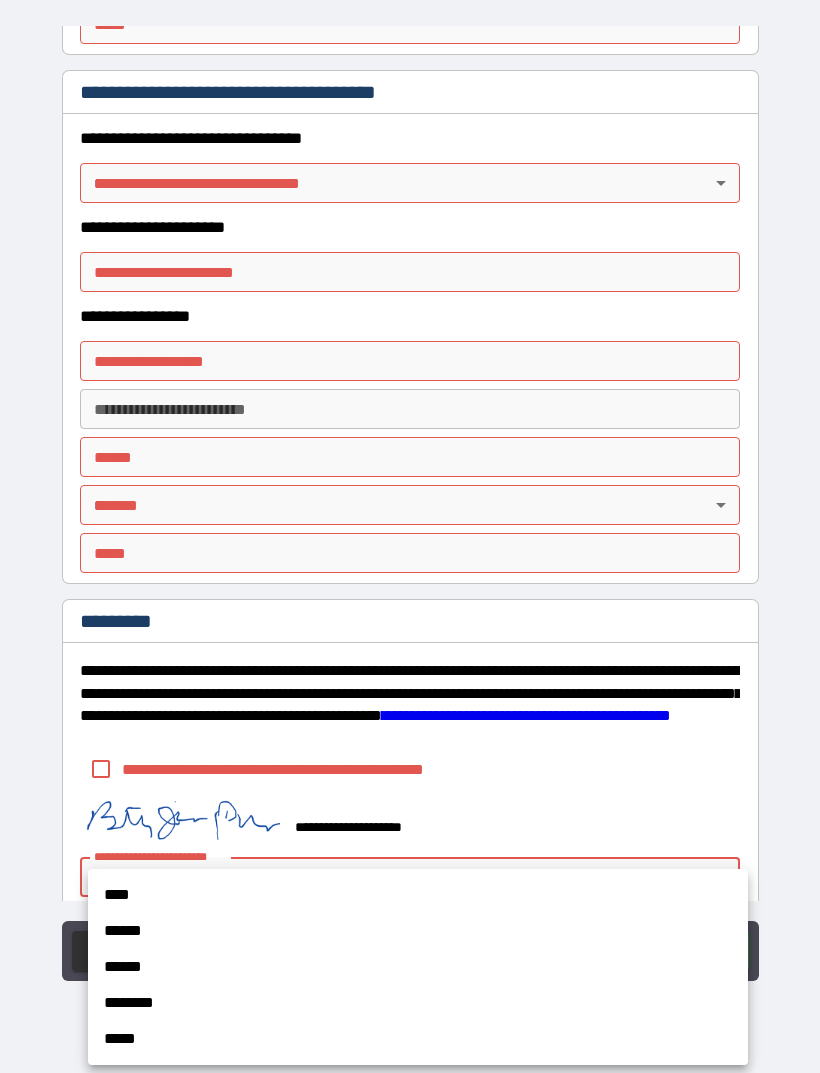 click on "****" at bounding box center (418, 895) 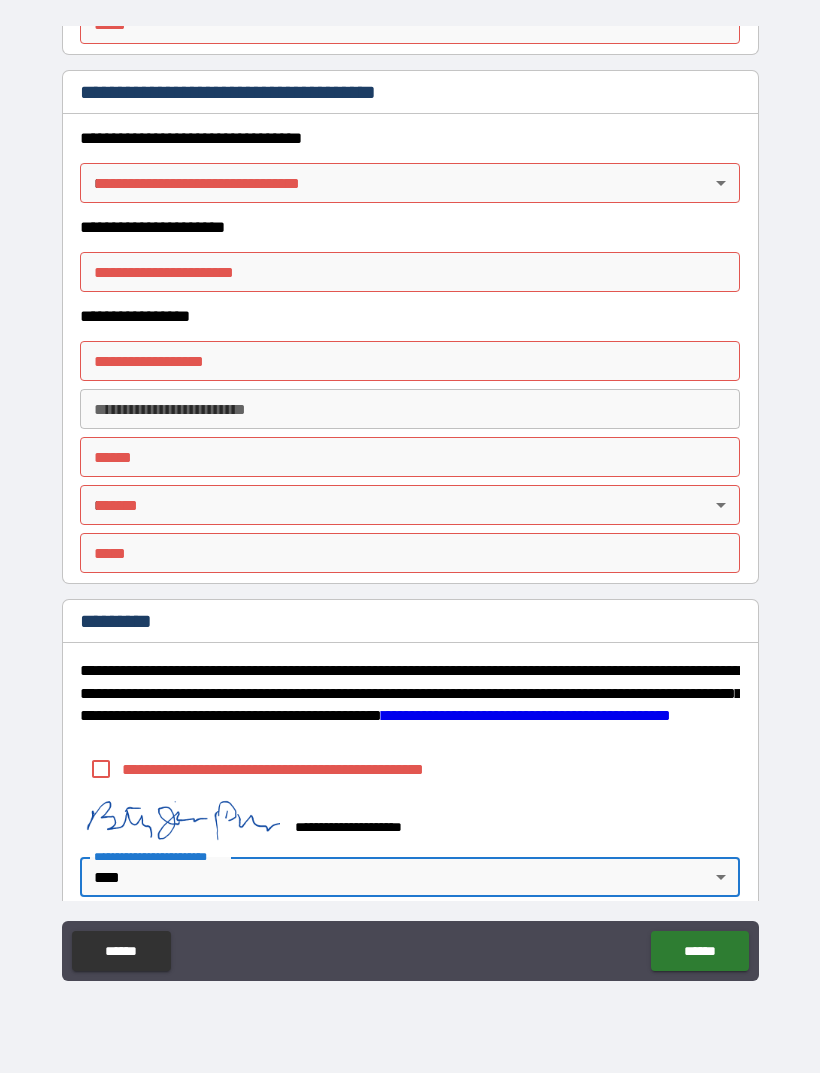 click on "******" at bounding box center (699, 951) 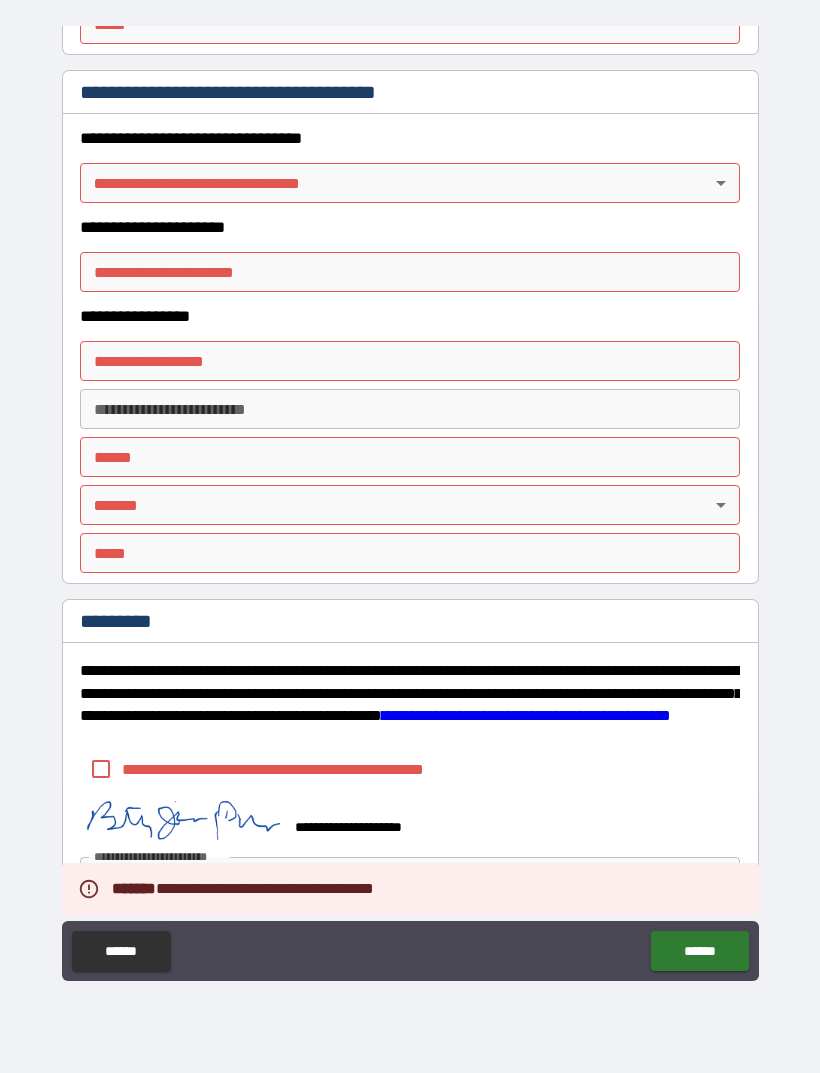click on "**********" at bounding box center [410, 504] 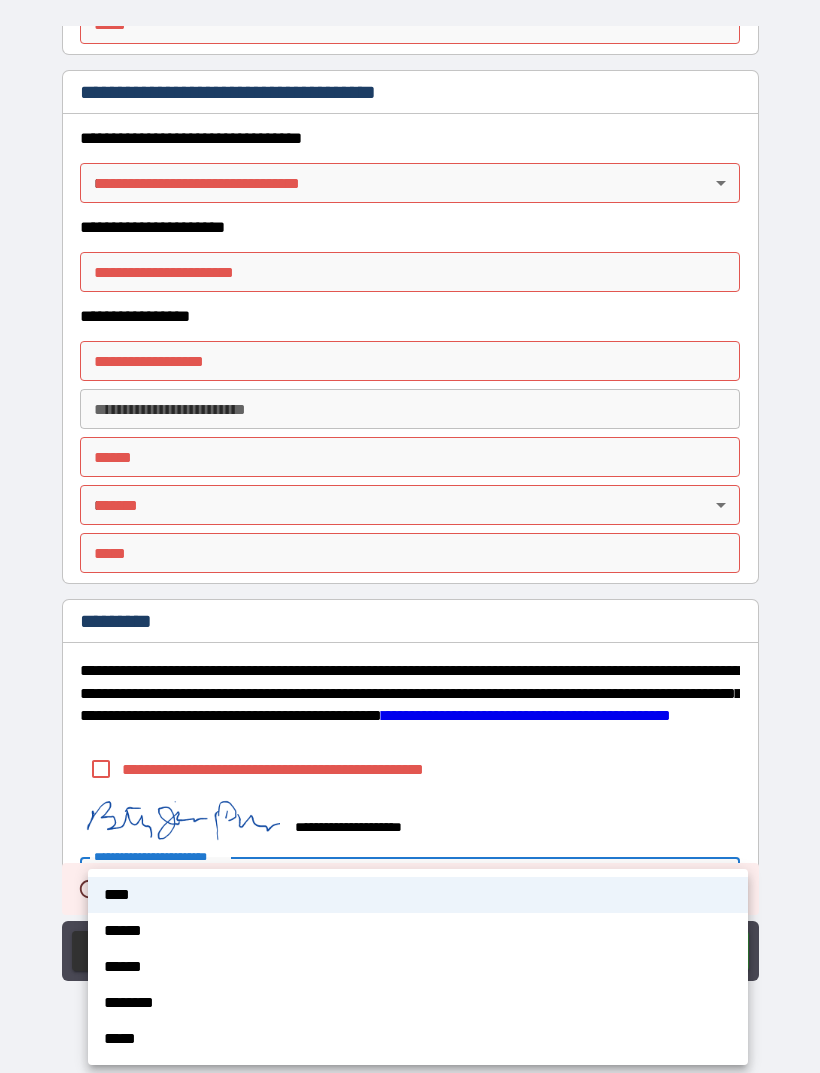 click on "****" at bounding box center [418, 895] 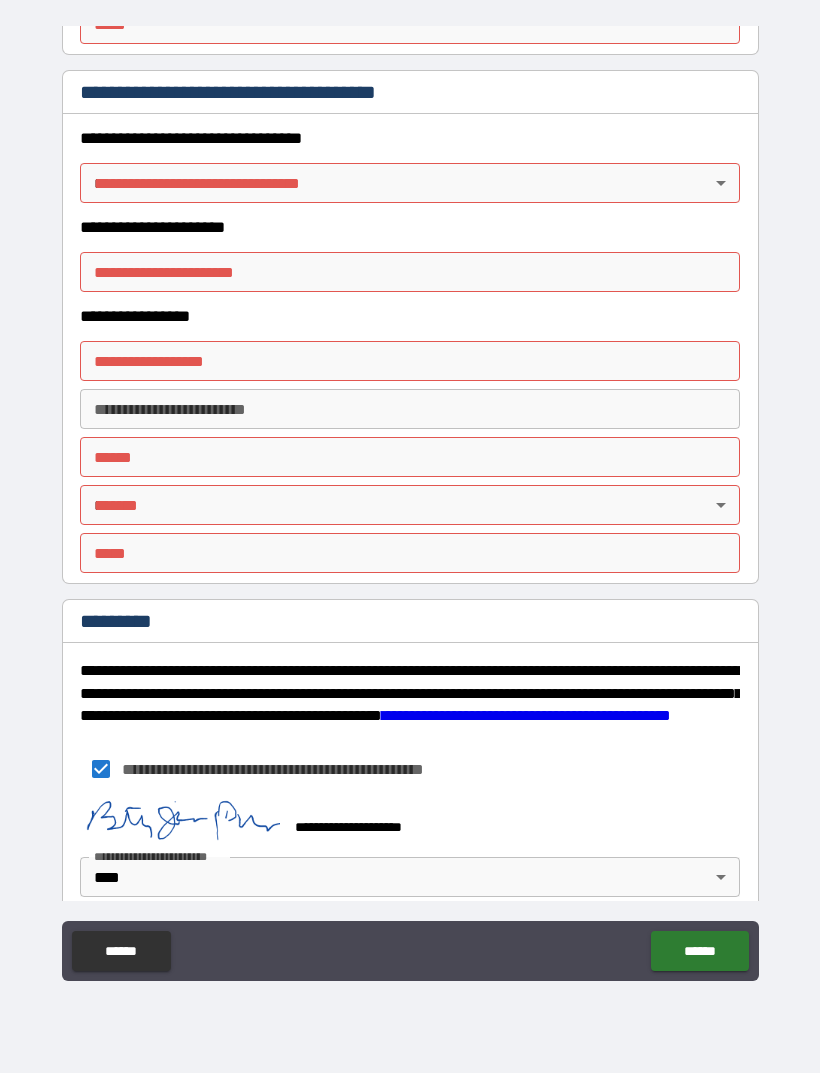 click on "******" at bounding box center [699, 951] 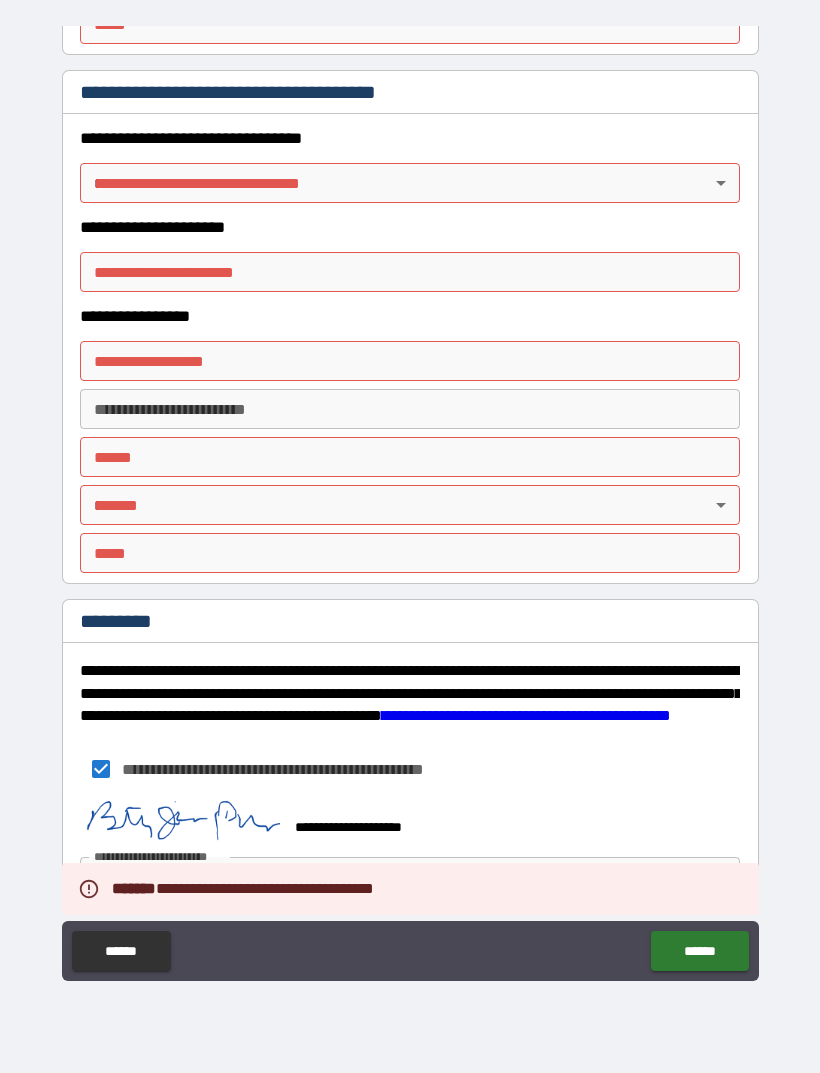 click on "******" at bounding box center [699, 951] 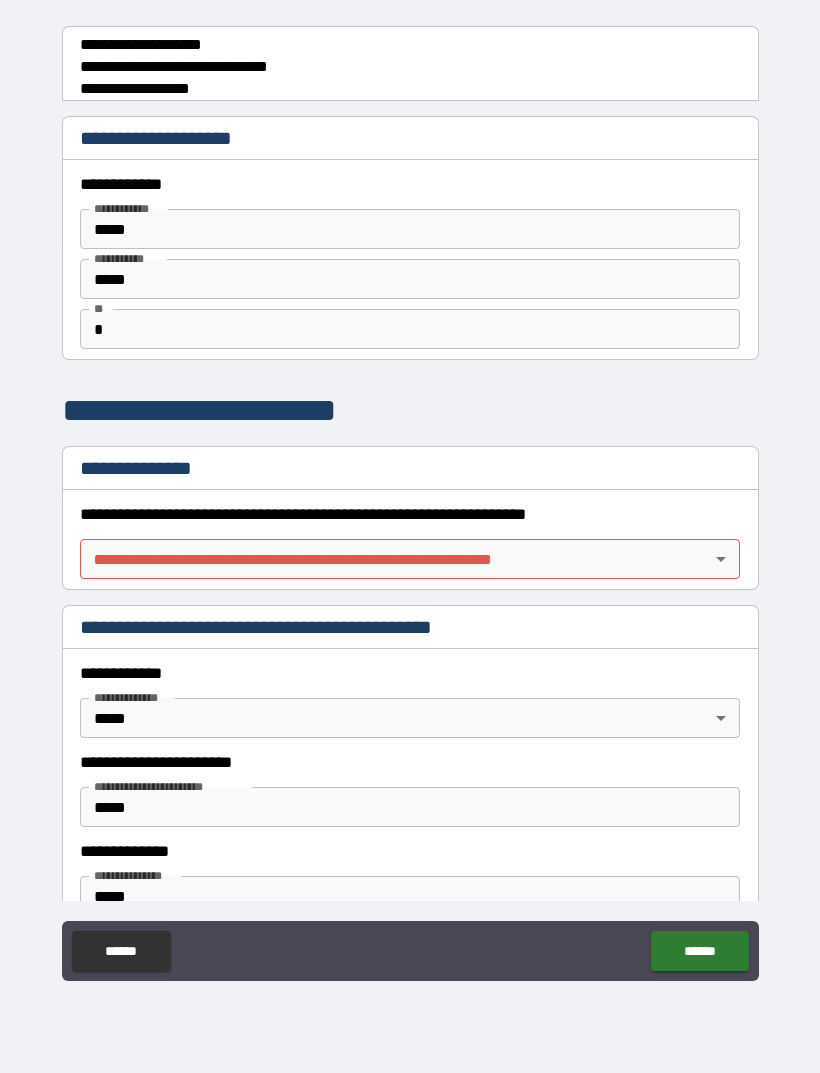 scroll, scrollTop: 0, scrollLeft: 0, axis: both 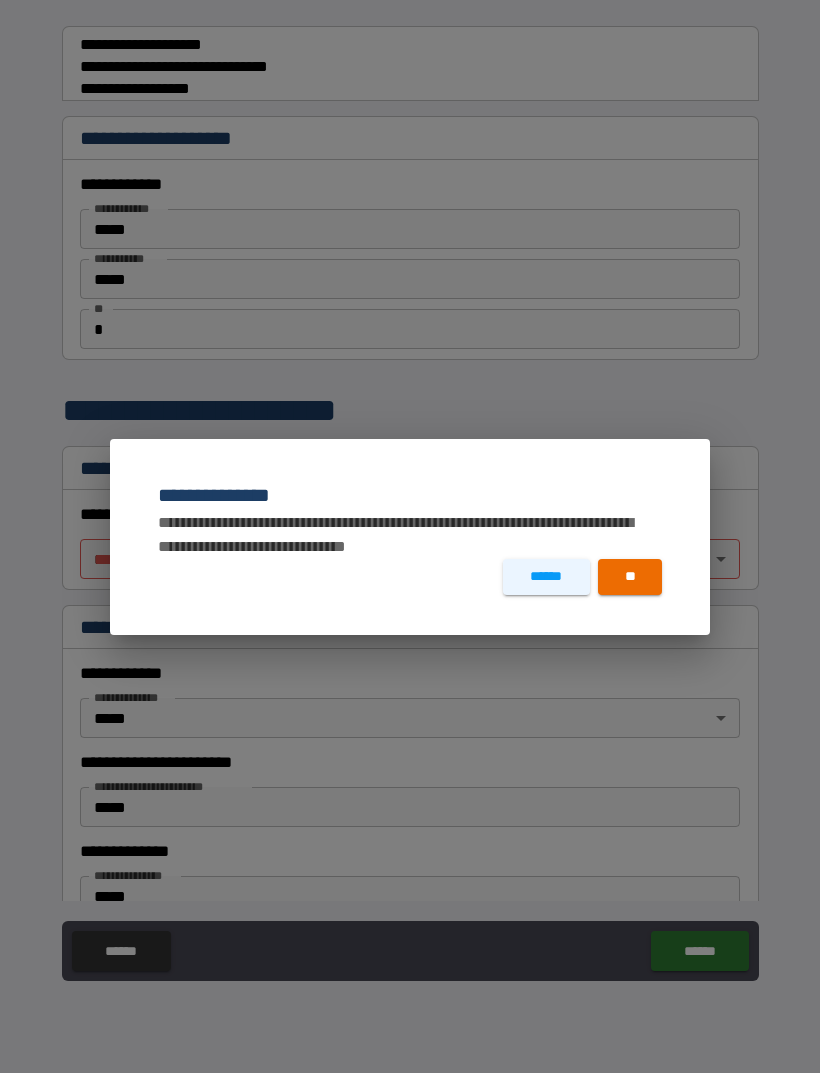 click on "**" at bounding box center [630, 577] 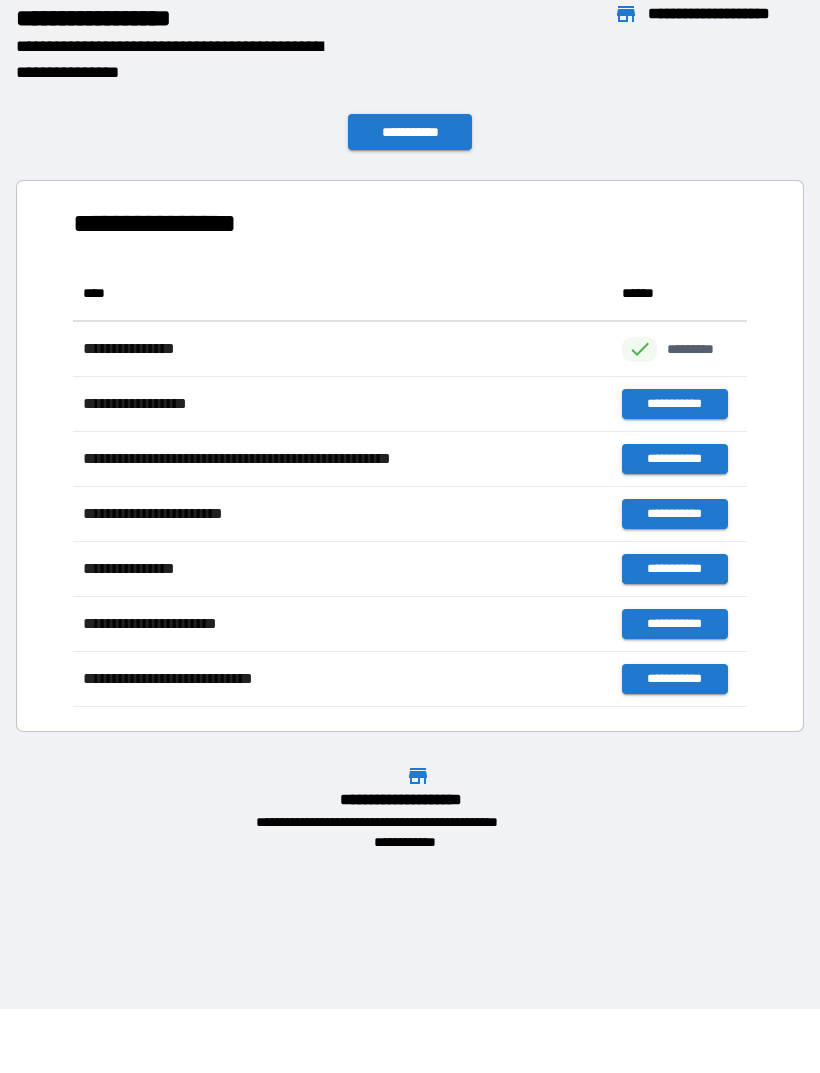 scroll, scrollTop: 1, scrollLeft: 1, axis: both 